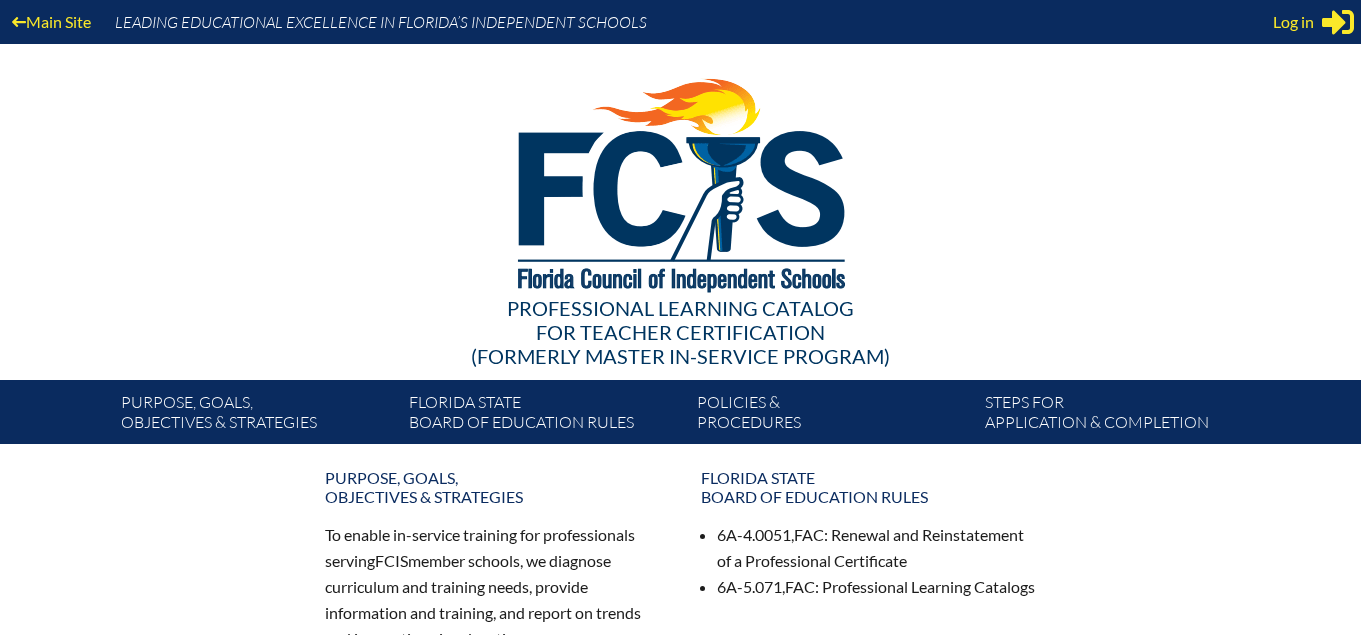 scroll, scrollTop: 0, scrollLeft: 0, axis: both 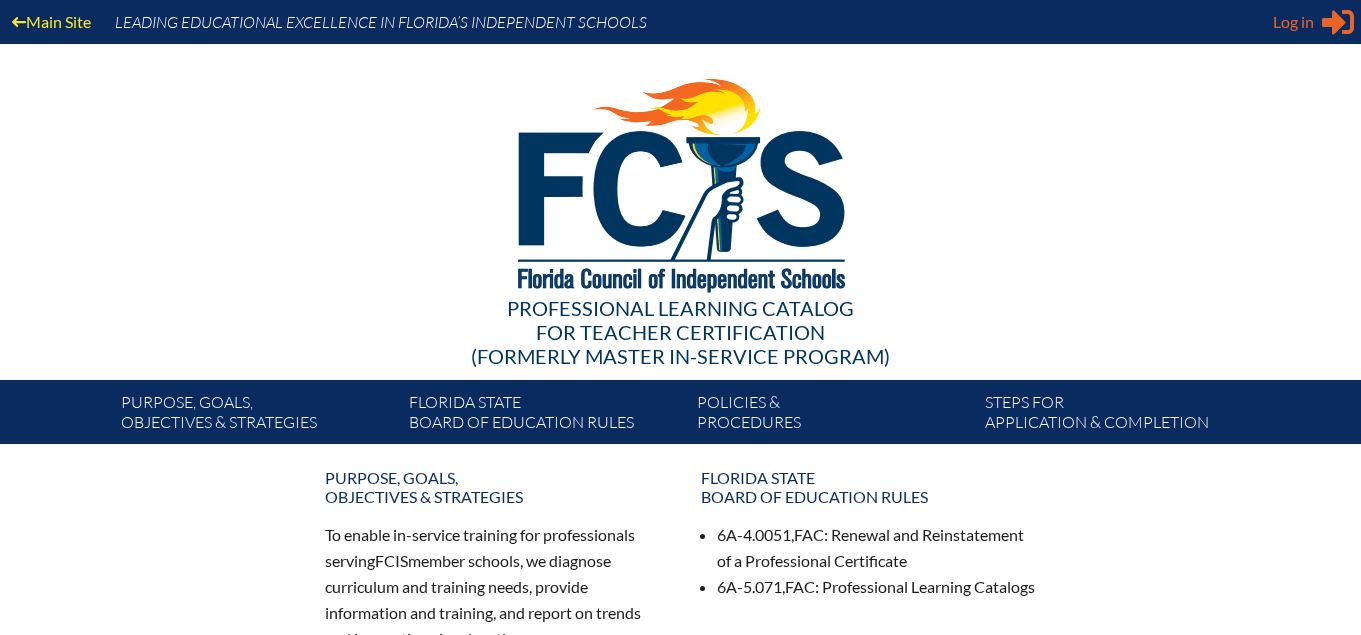 click on "Log in" at bounding box center [1293, 22] 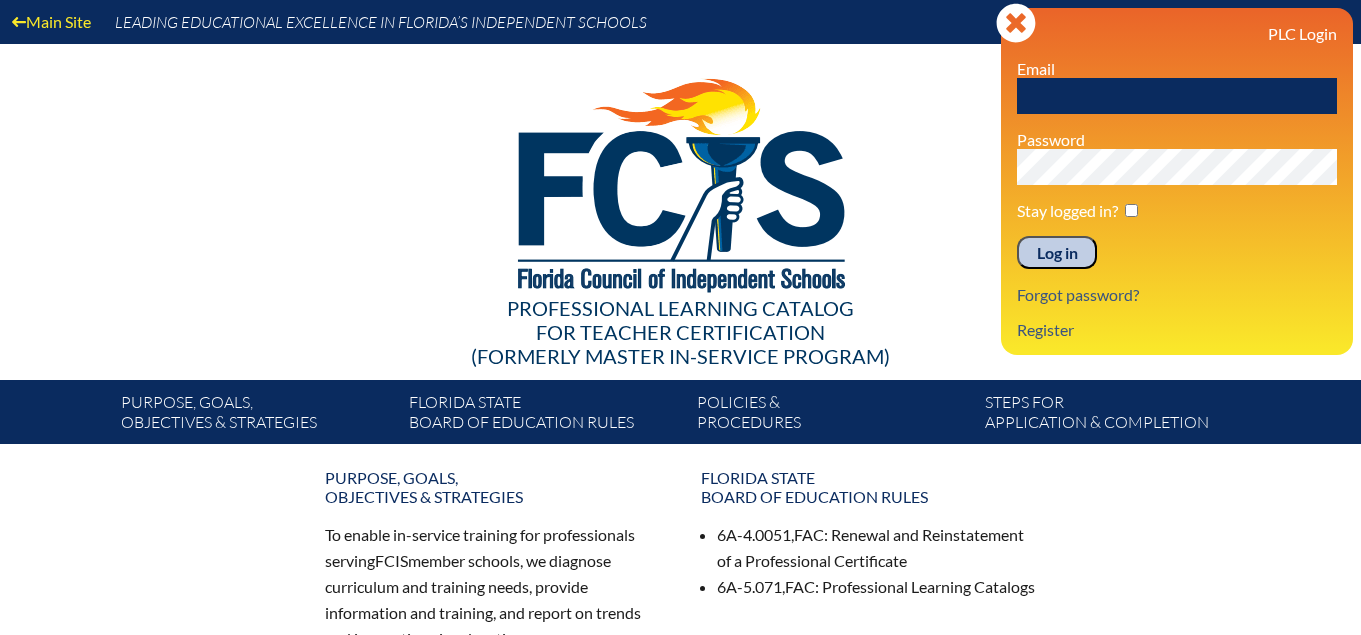 click at bounding box center (1177, 96) 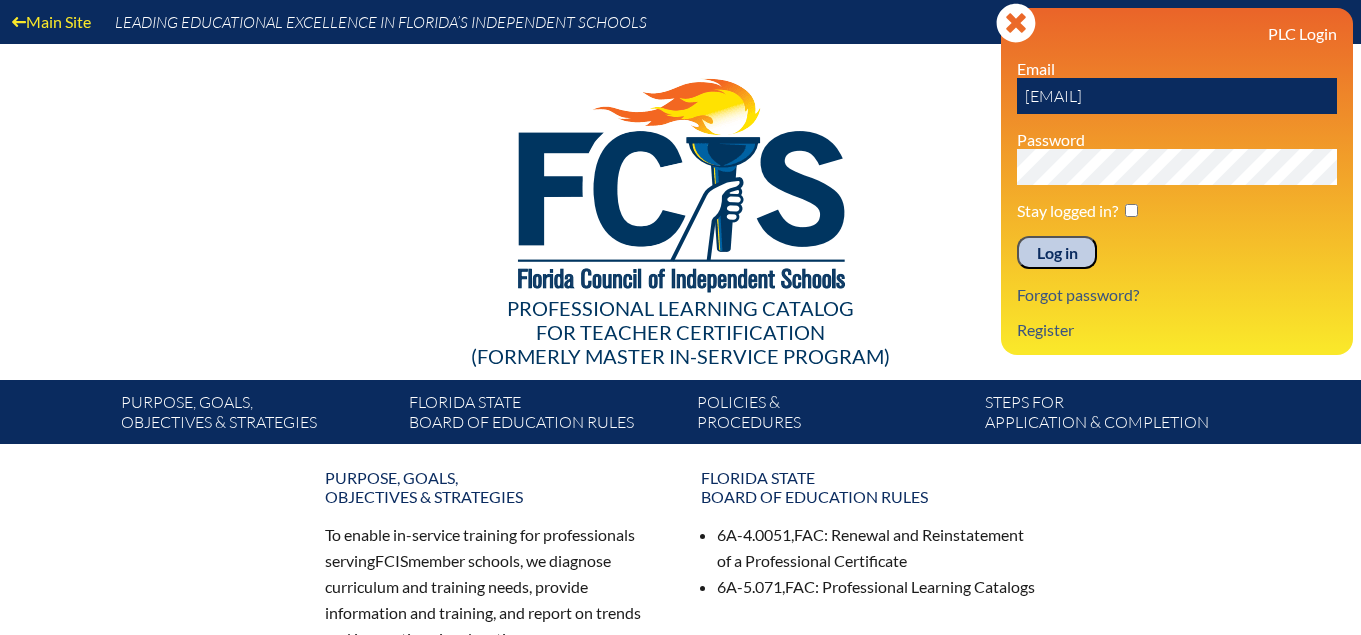 click on "Log in" at bounding box center (1057, 253) 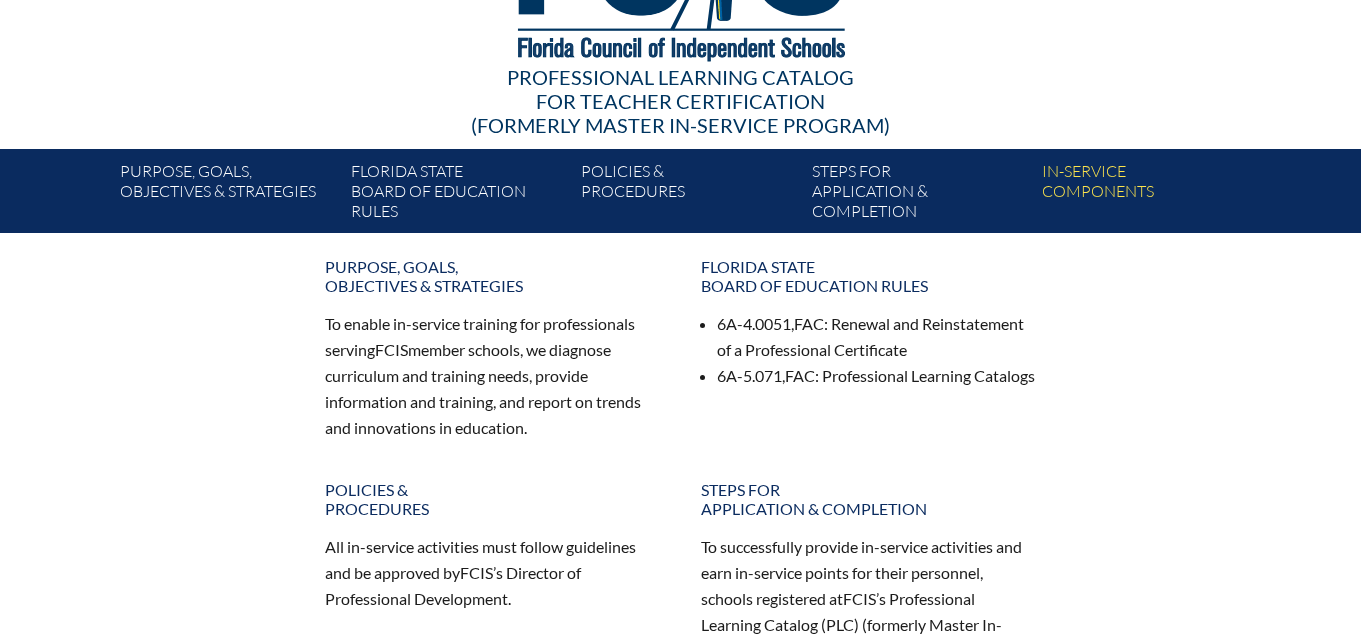 scroll, scrollTop: 0, scrollLeft: 0, axis: both 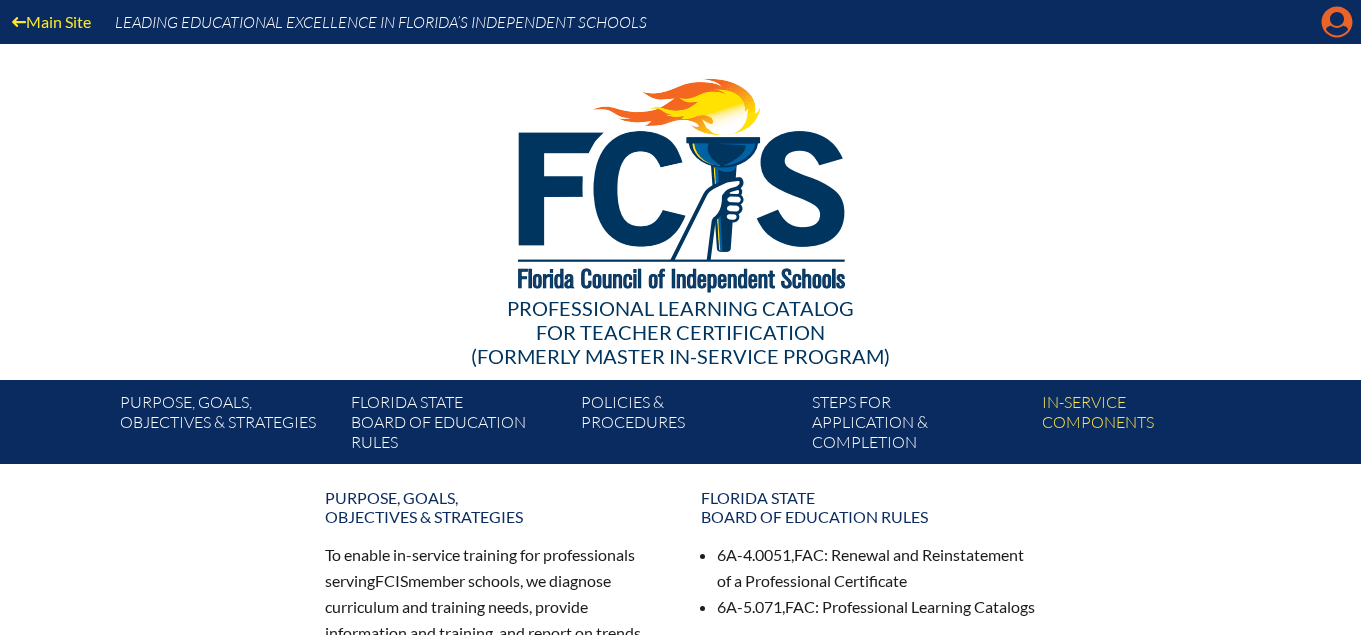 click on "Manage account" 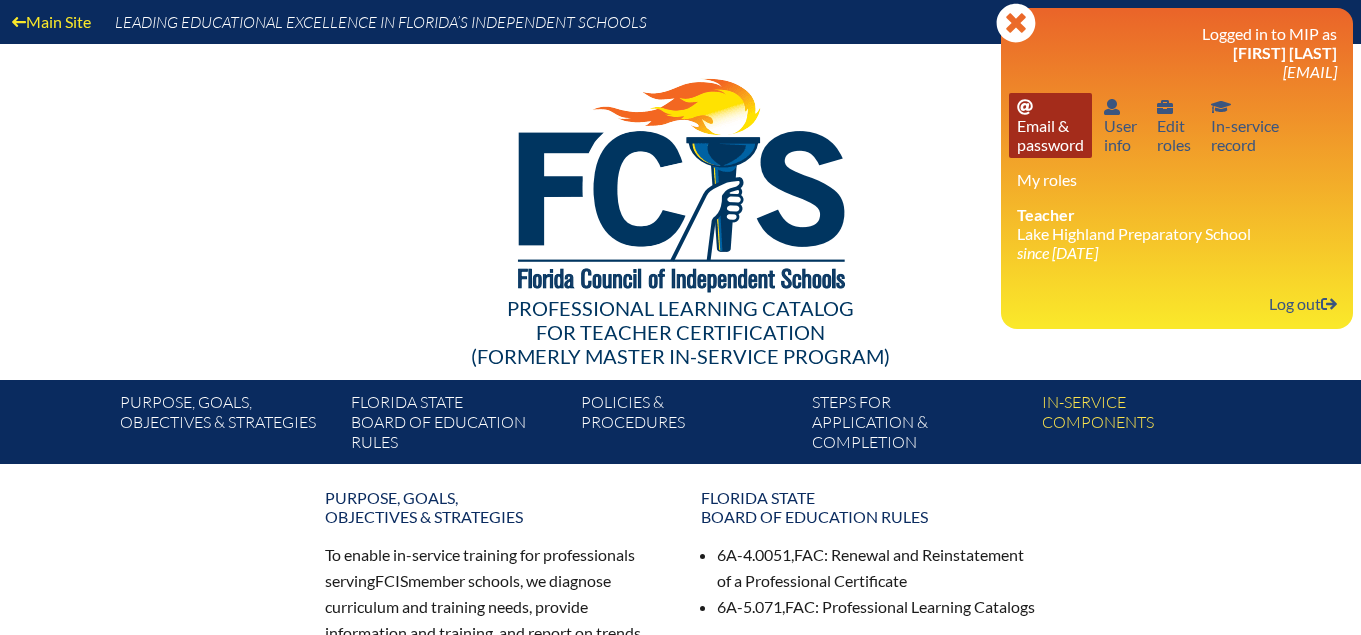 click on "Email password
Email & password" at bounding box center (1050, 125) 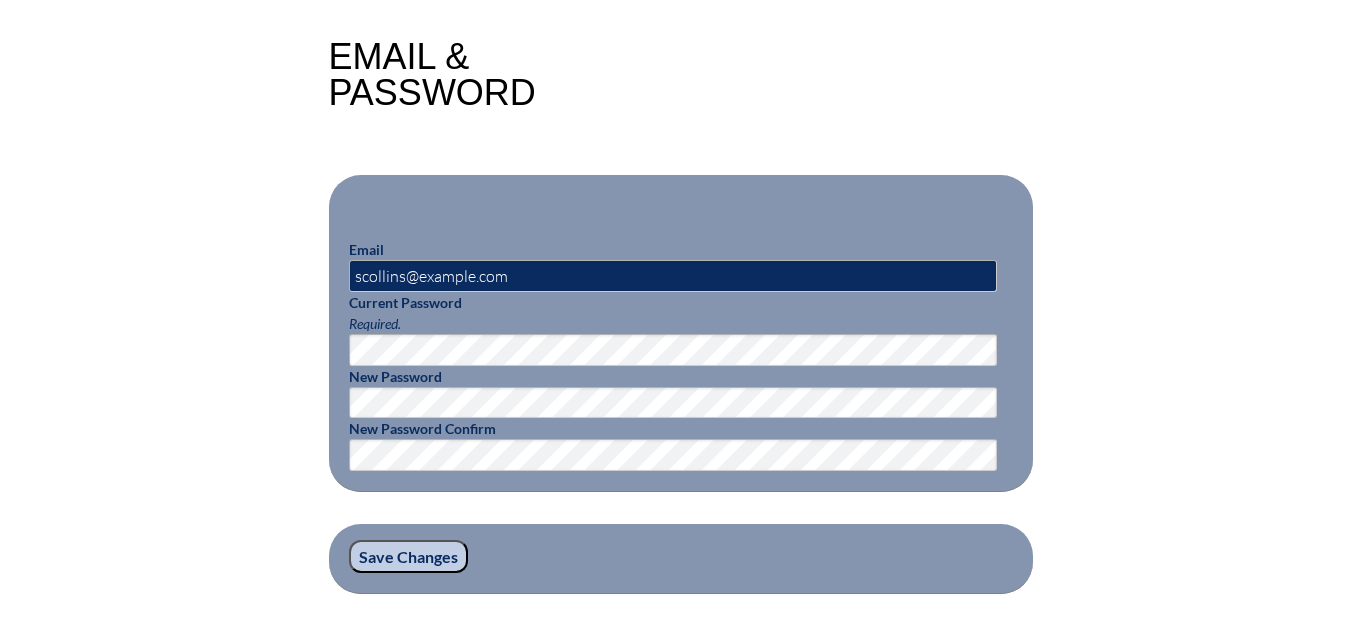 scroll, scrollTop: 500, scrollLeft: 0, axis: vertical 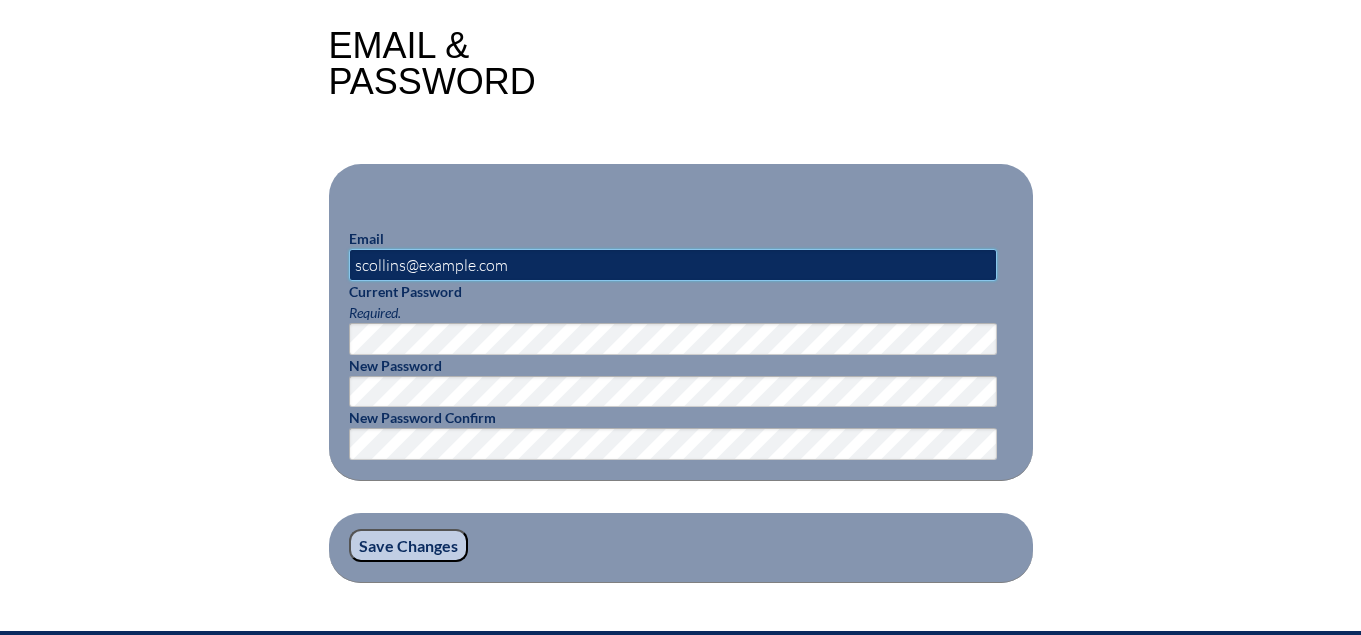 click on "[USERNAME]@[DOMAIN].org" at bounding box center [673, 265] 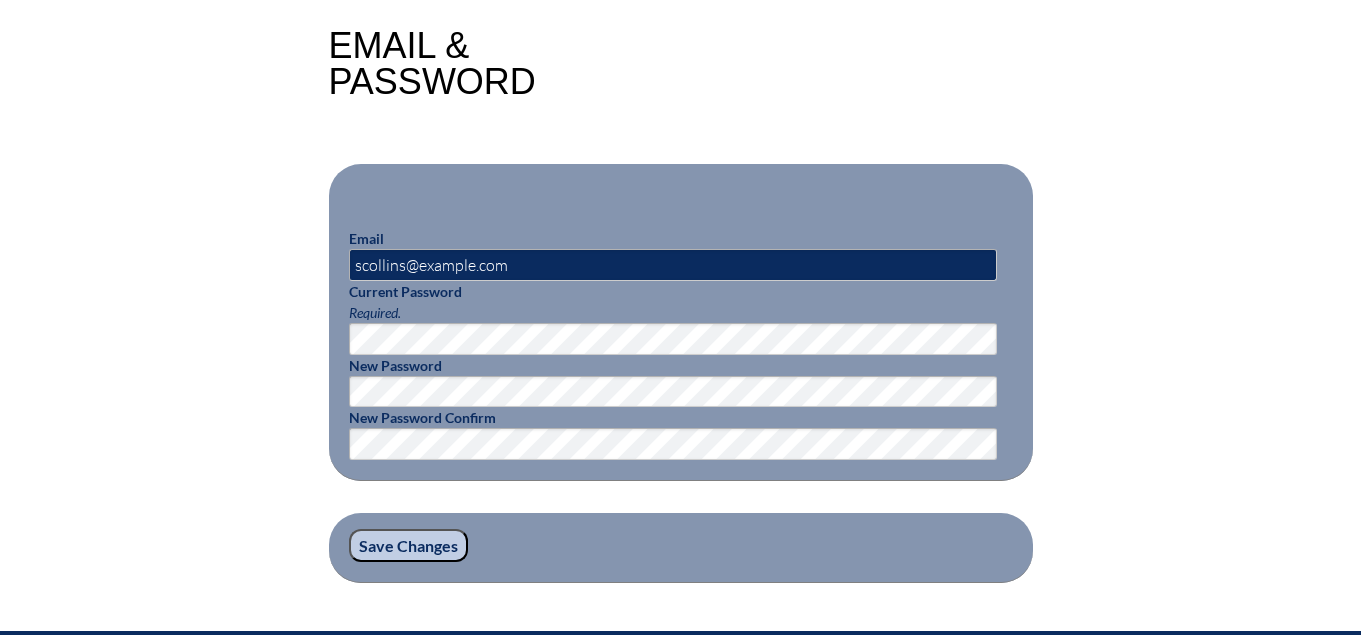 click on "Email & Password
Email
scollins@lhps.org
Current Password
Required.
New Password
New Password Confirm
Save Changes" at bounding box center [681, 305] 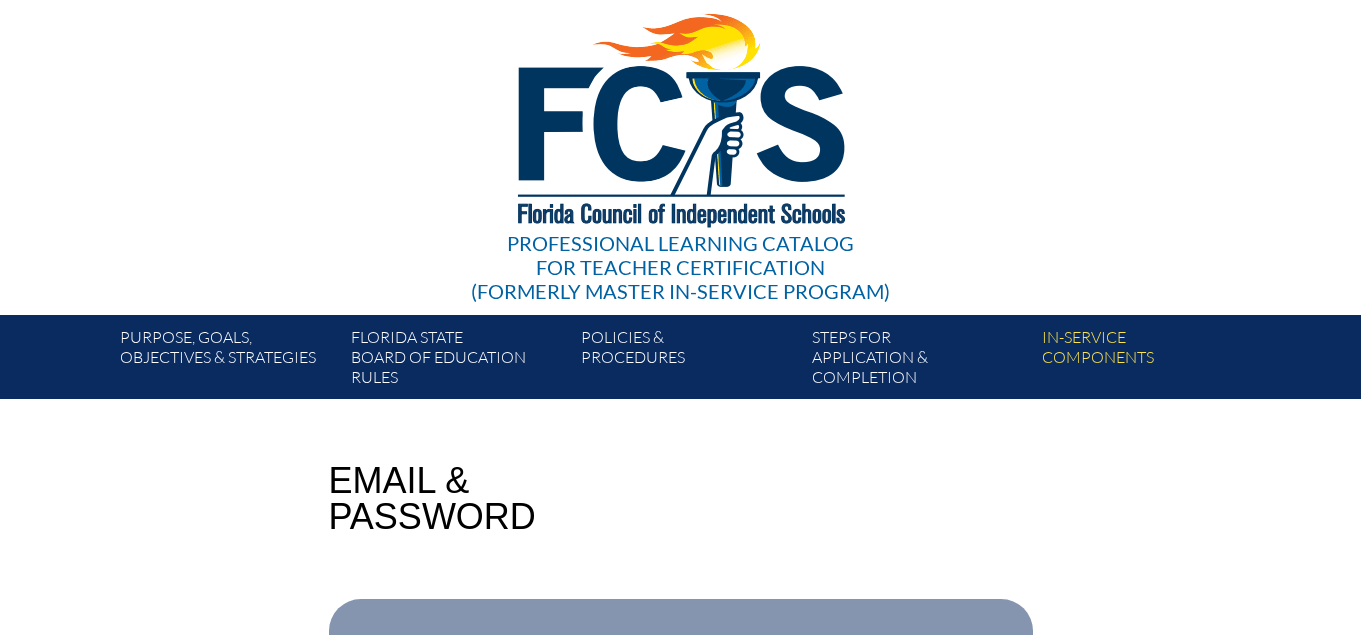 scroll, scrollTop: 0, scrollLeft: 0, axis: both 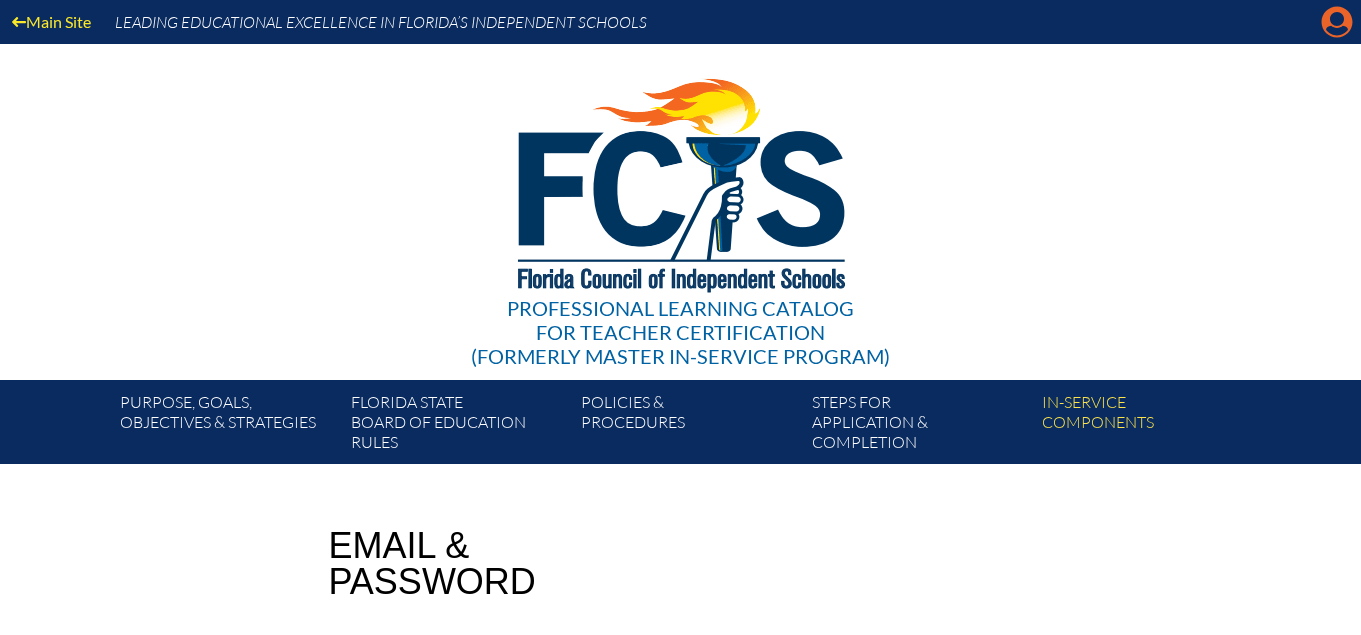 click 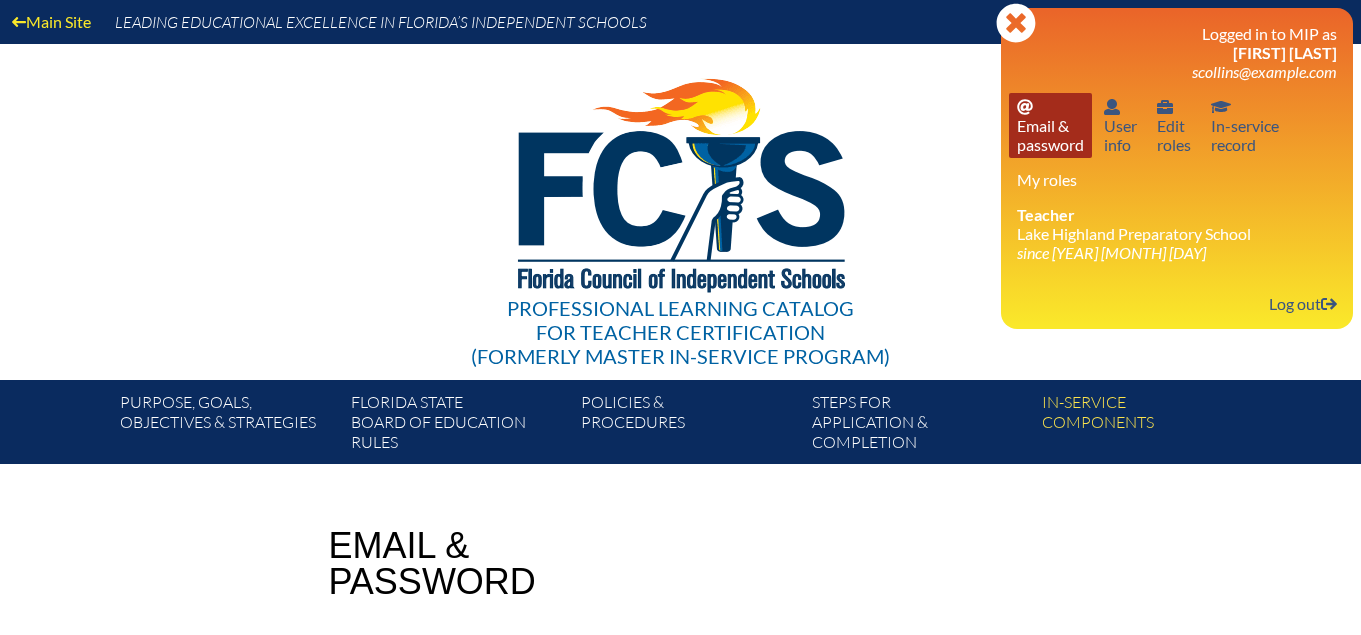 click on "Email password
Email & password" at bounding box center (1050, 125) 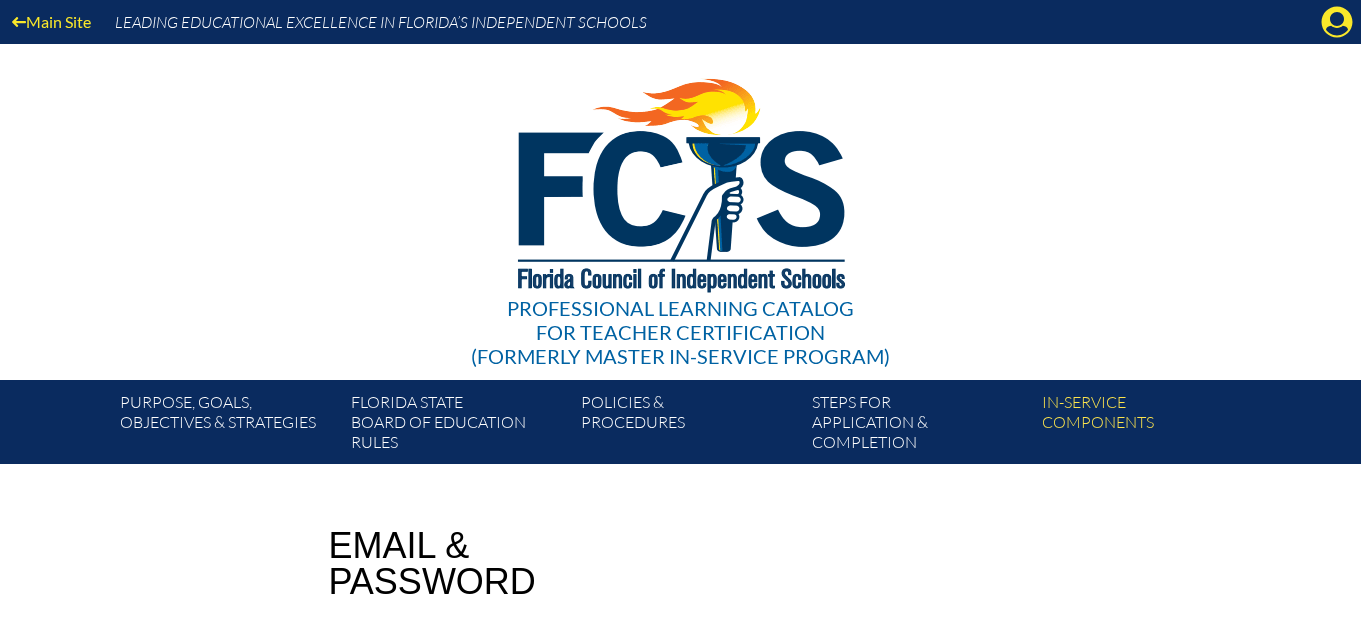 scroll, scrollTop: 0, scrollLeft: 0, axis: both 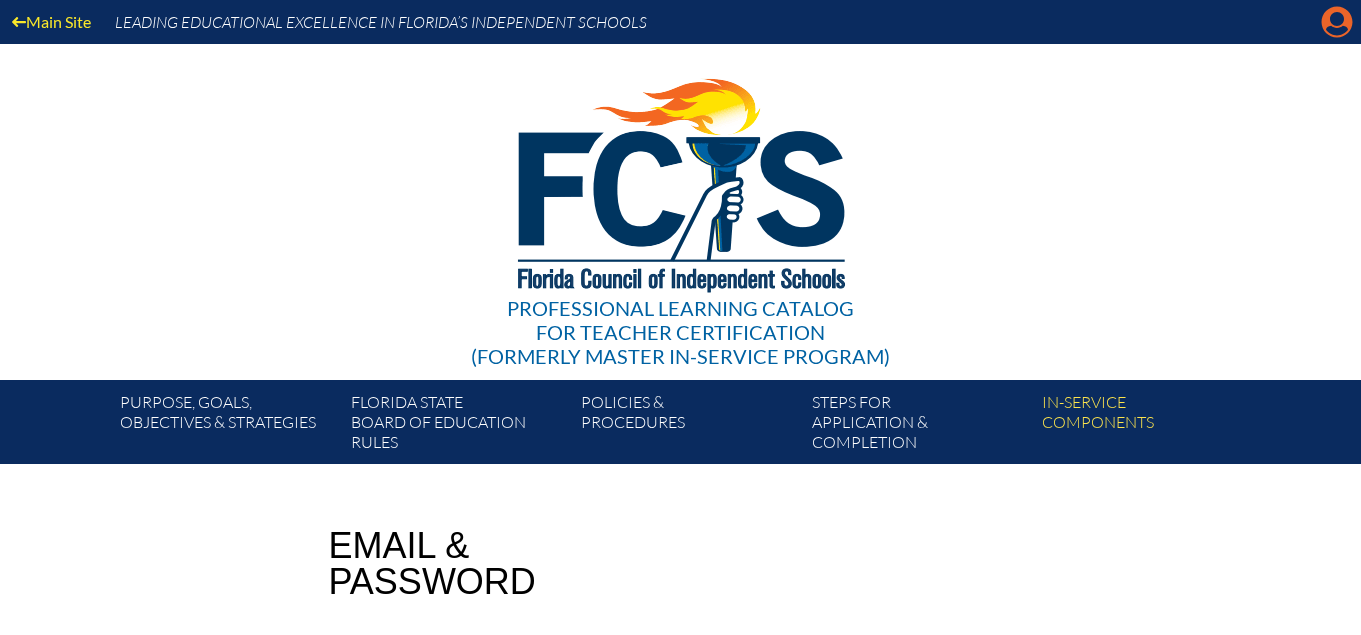 click on "Manage account" 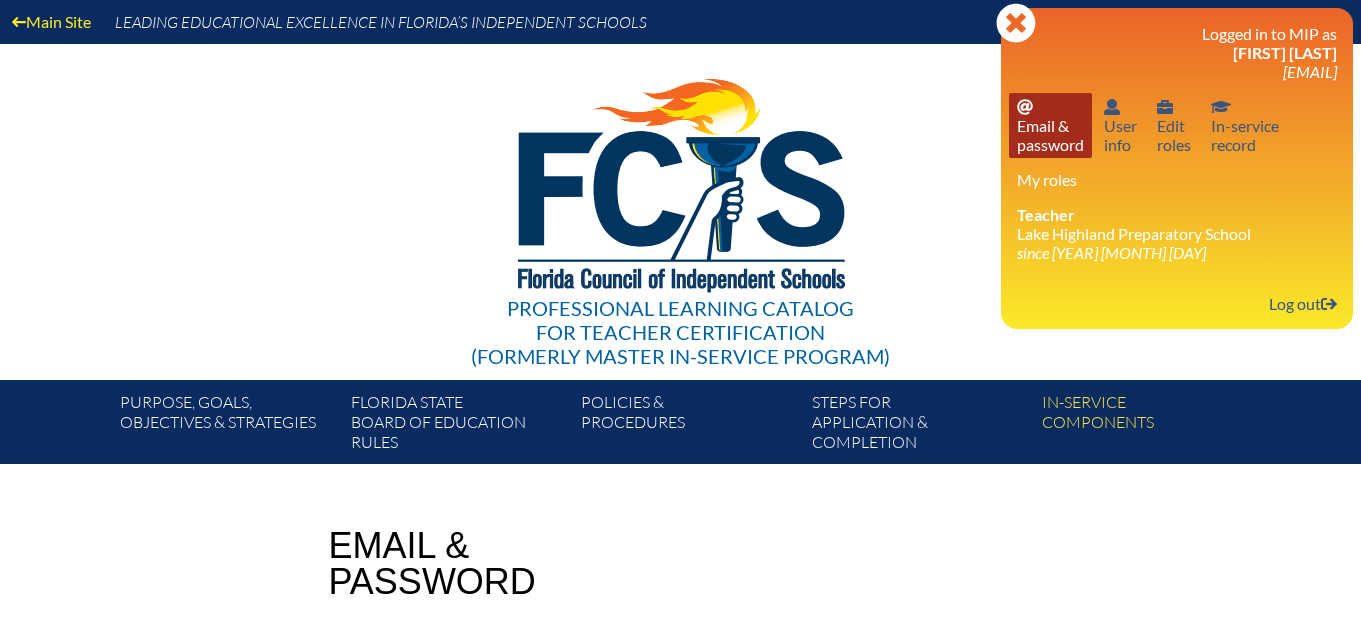 click on "Email password
Email & password" at bounding box center (1050, 125) 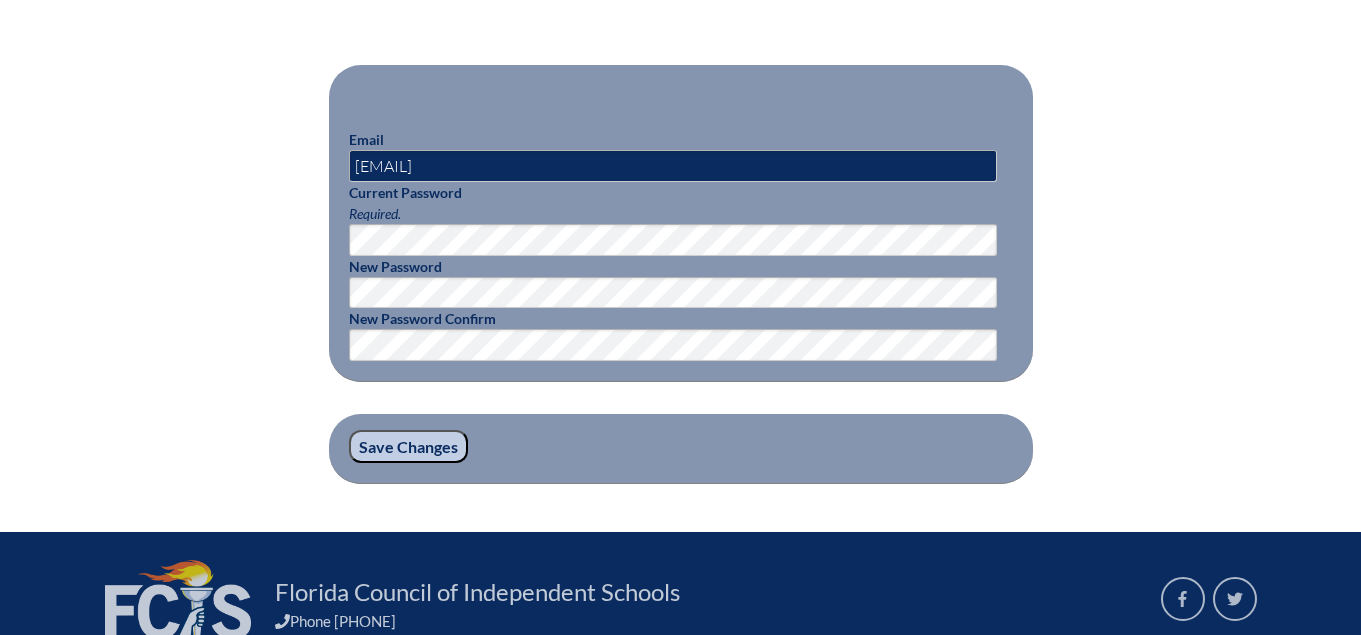 scroll, scrollTop: 557, scrollLeft: 0, axis: vertical 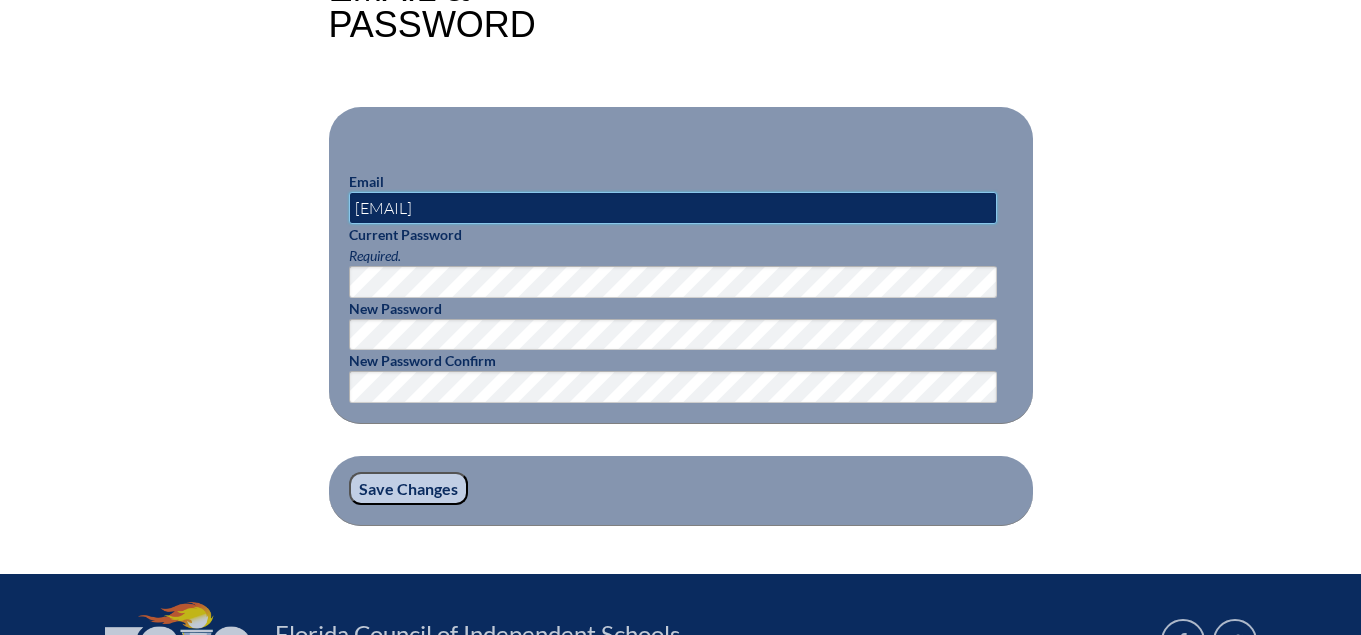 click on "[EMAIL]" at bounding box center (673, 208) 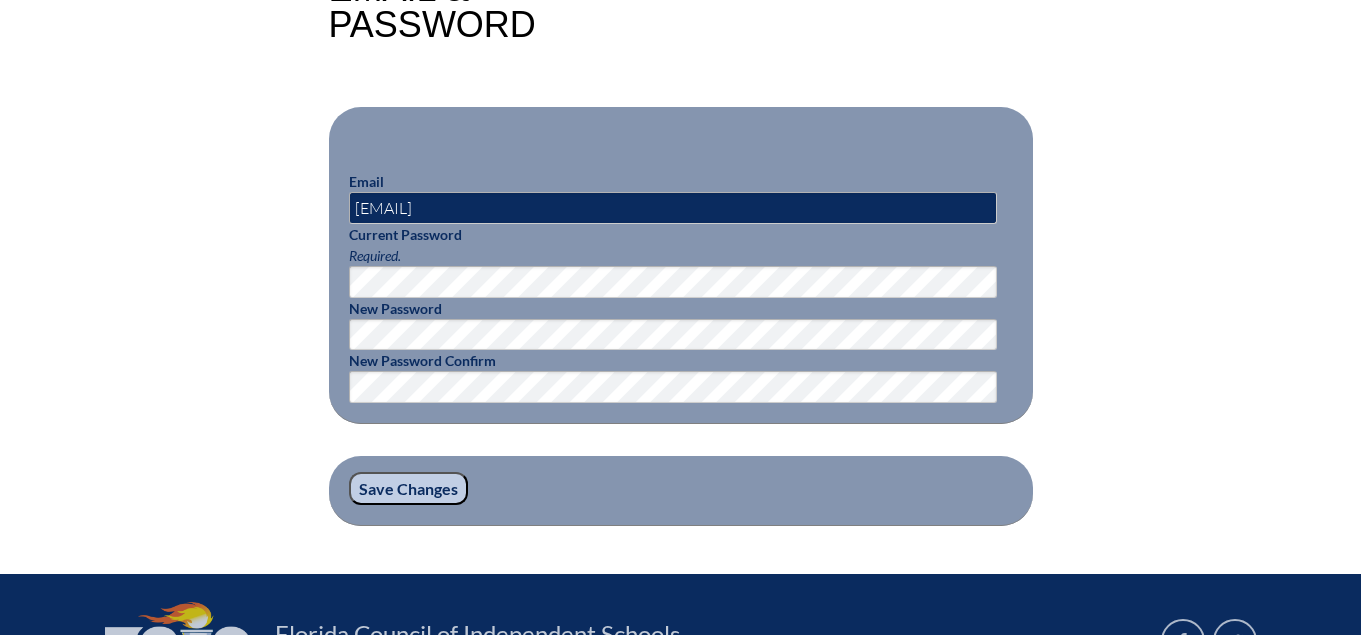 click on "Save Changes" at bounding box center (408, 489) 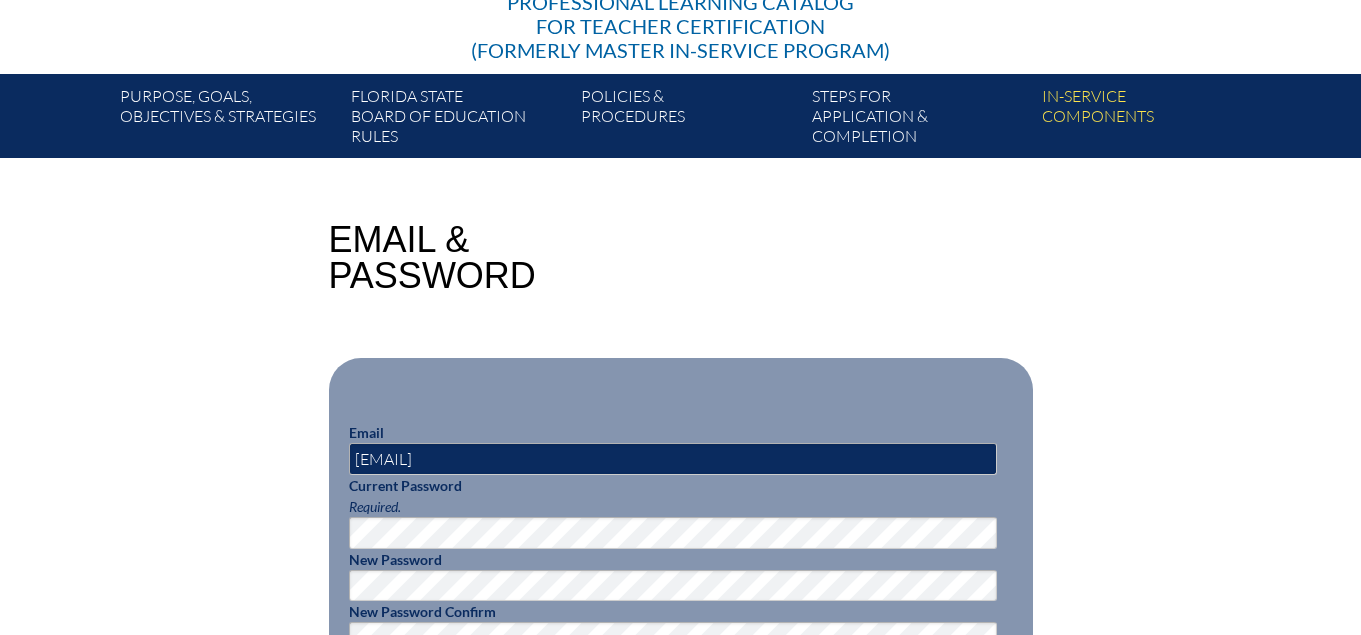 scroll, scrollTop: 0, scrollLeft: 0, axis: both 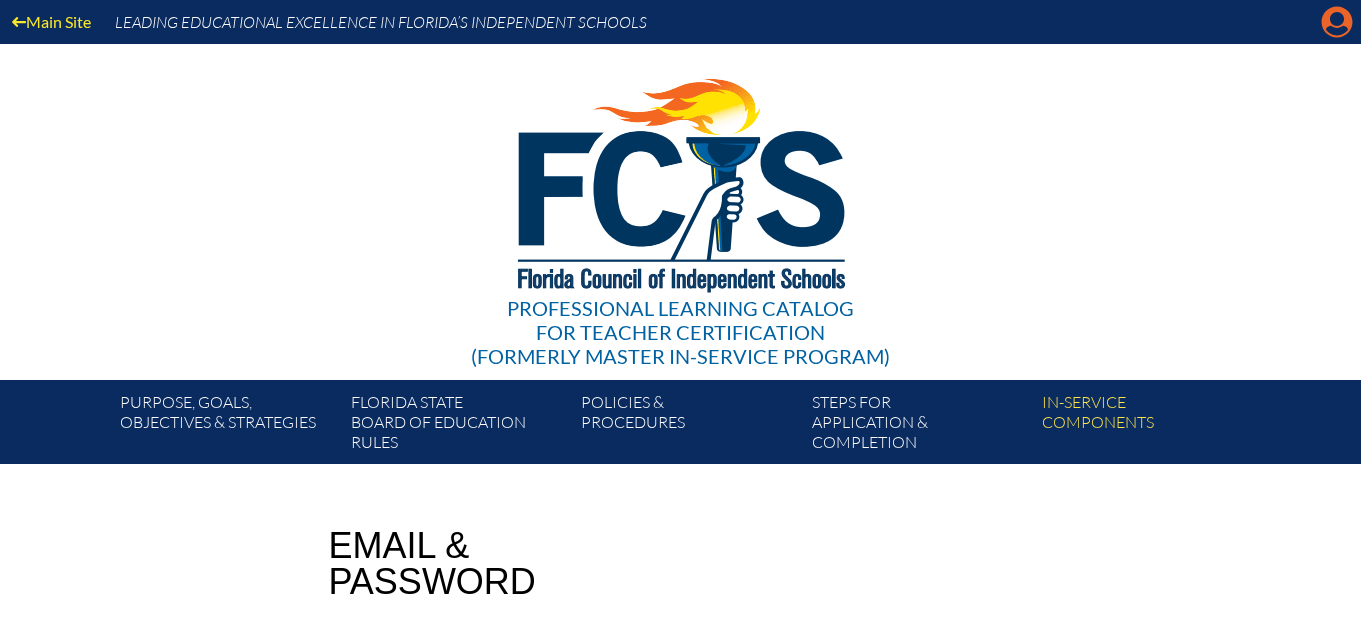 click on "Manage account" 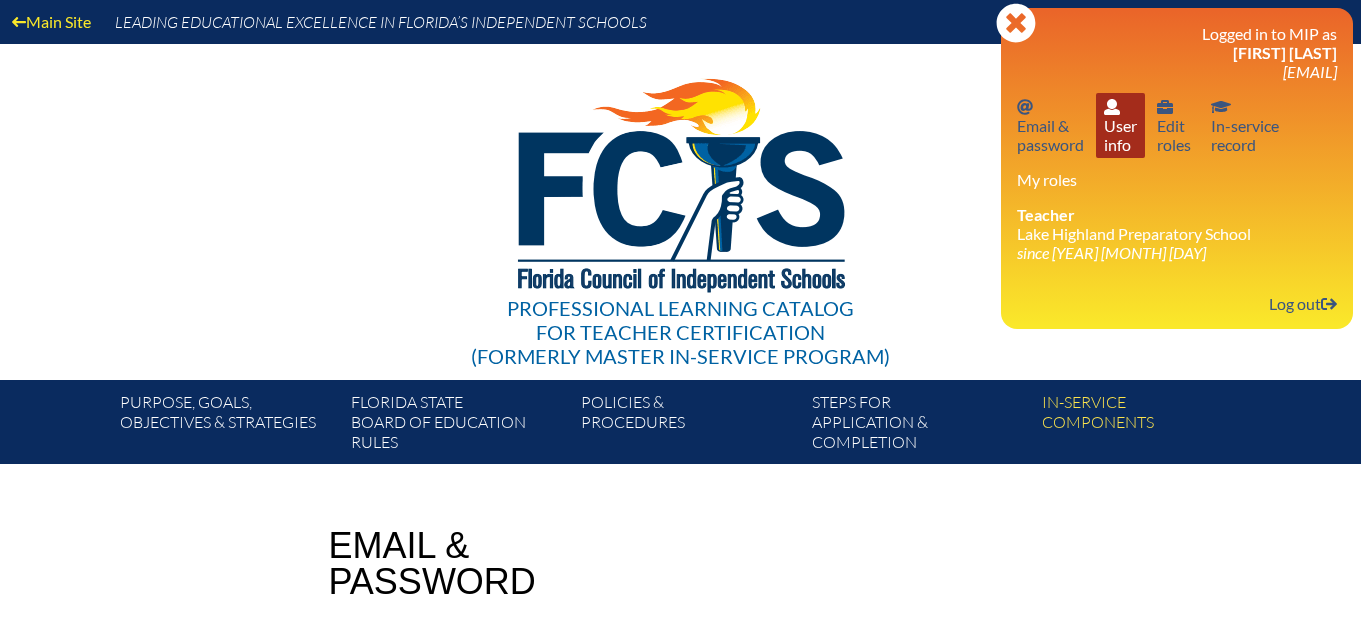click on "User info
User info" at bounding box center (1120, 125) 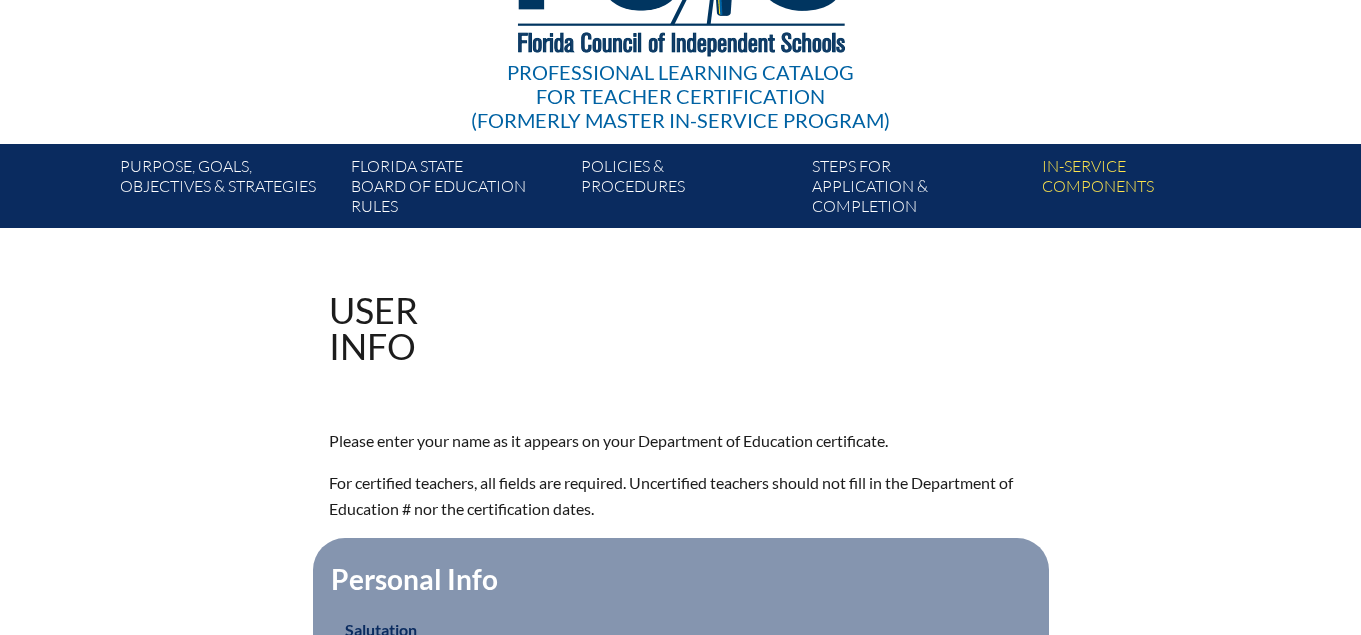 scroll, scrollTop: 0, scrollLeft: 0, axis: both 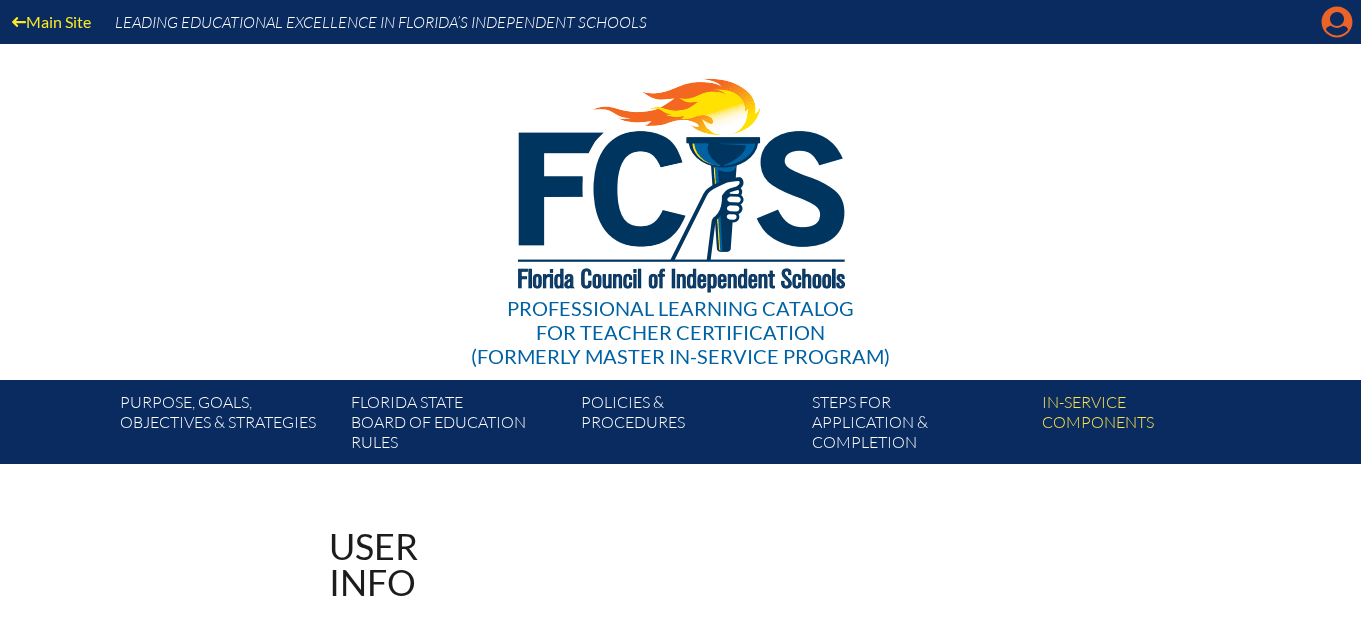 click on "Manage account" 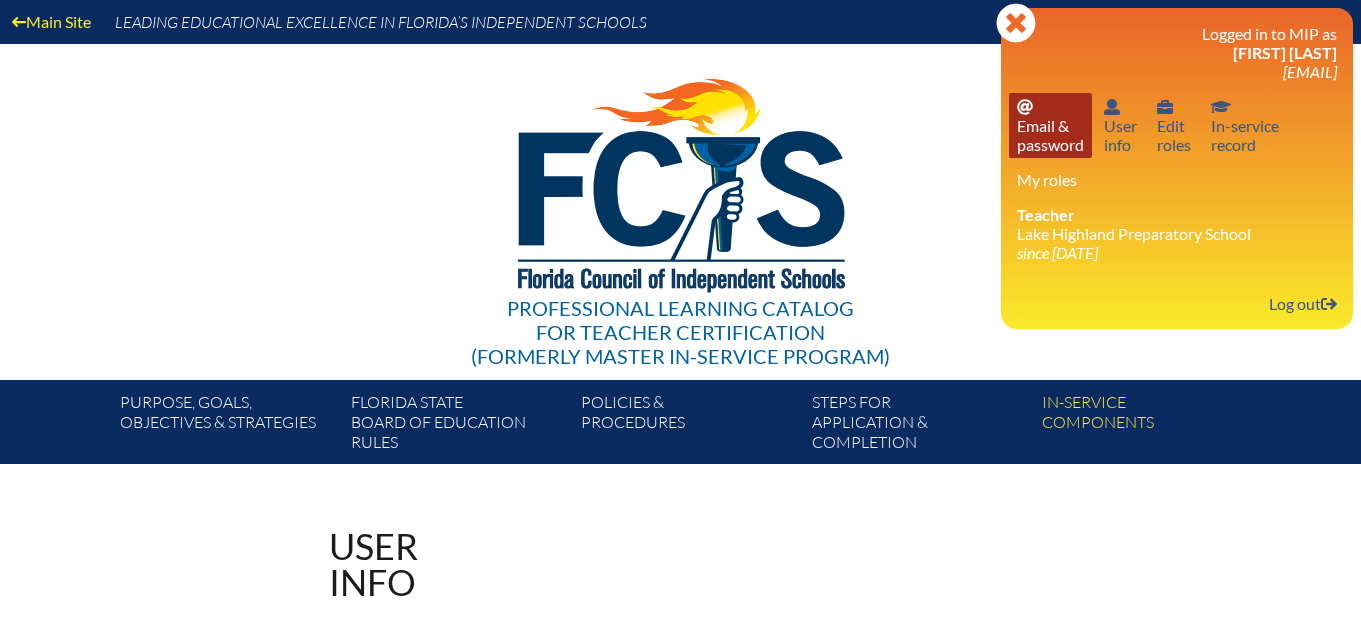 click on "Email password
Email & password" at bounding box center [1050, 125] 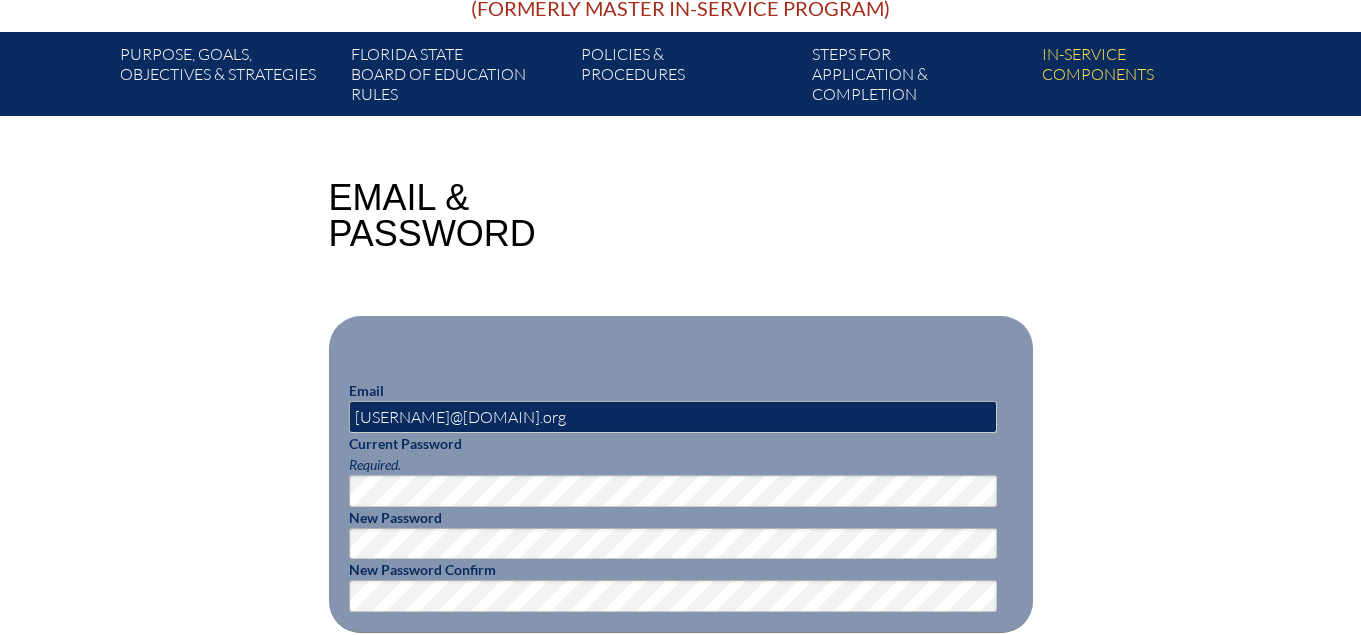 scroll, scrollTop: 352, scrollLeft: 0, axis: vertical 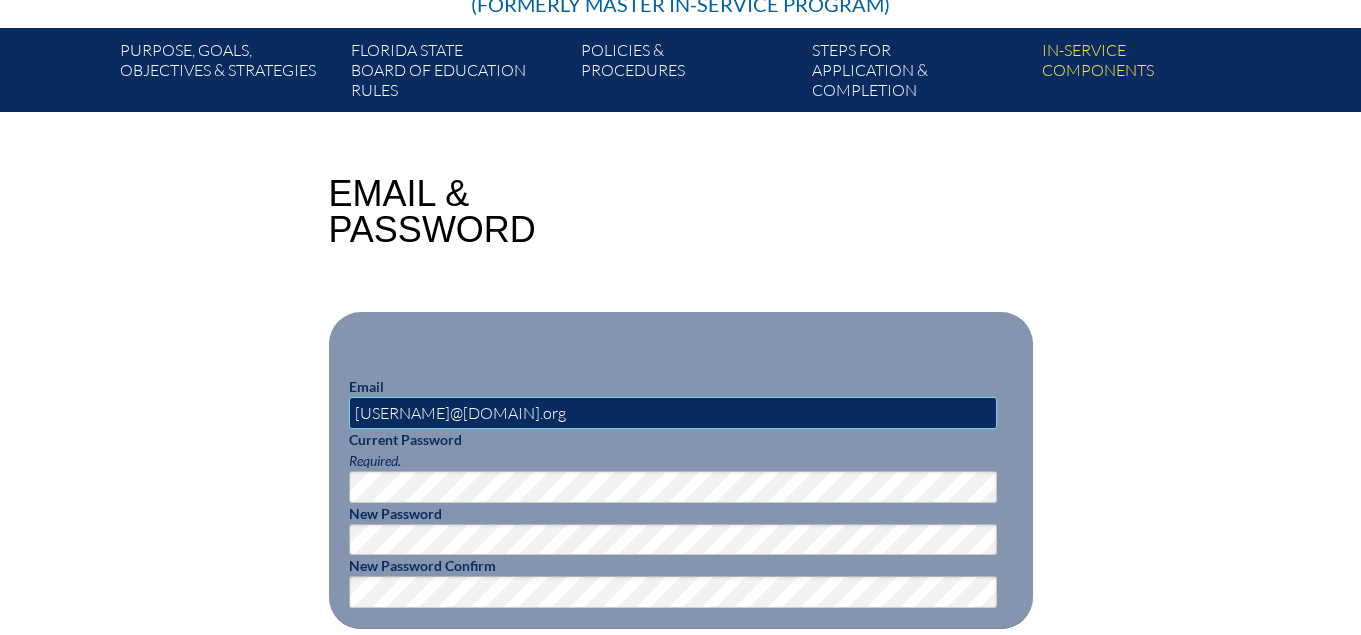 click on "[USERNAME]@[DOMAIN].org" at bounding box center (673, 413) 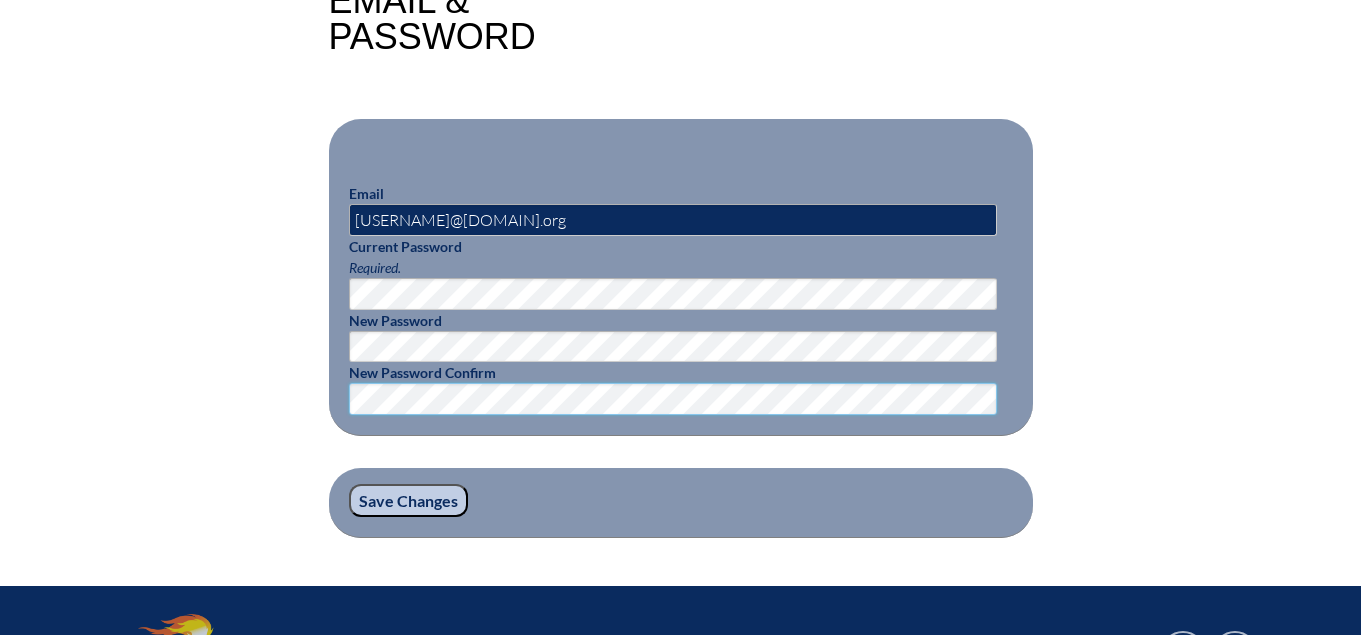 scroll, scrollTop: 549, scrollLeft: 0, axis: vertical 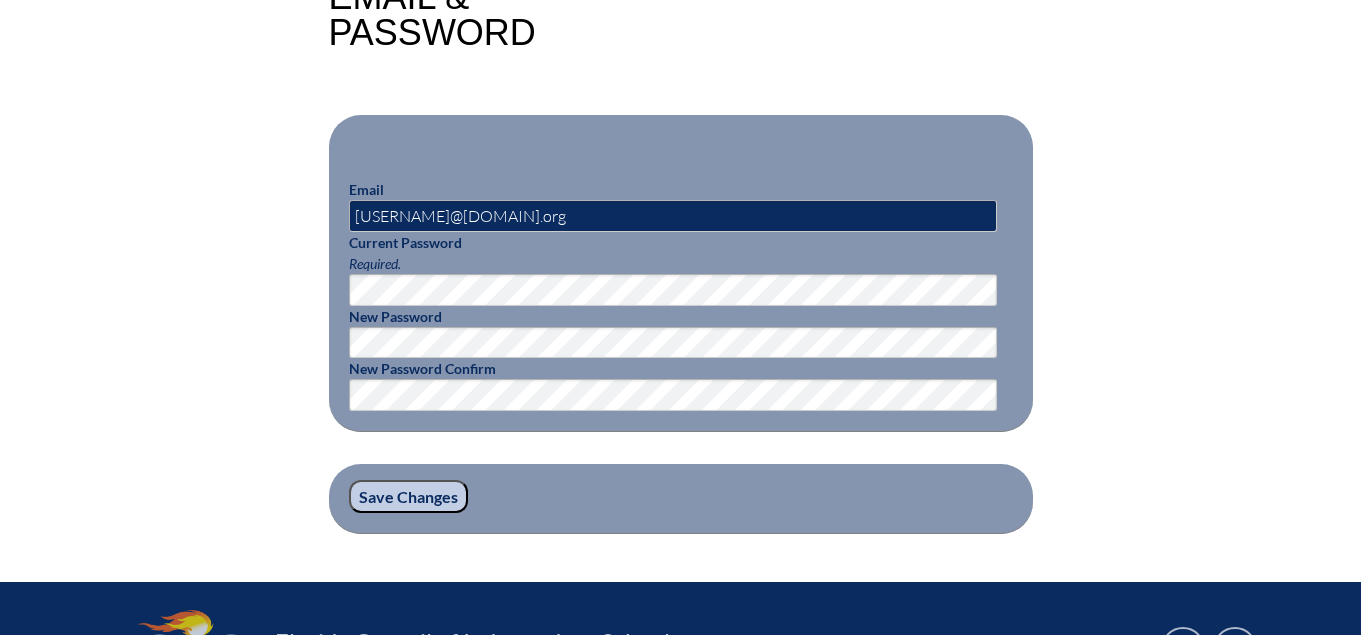 click on "Save Changes" at bounding box center [408, 497] 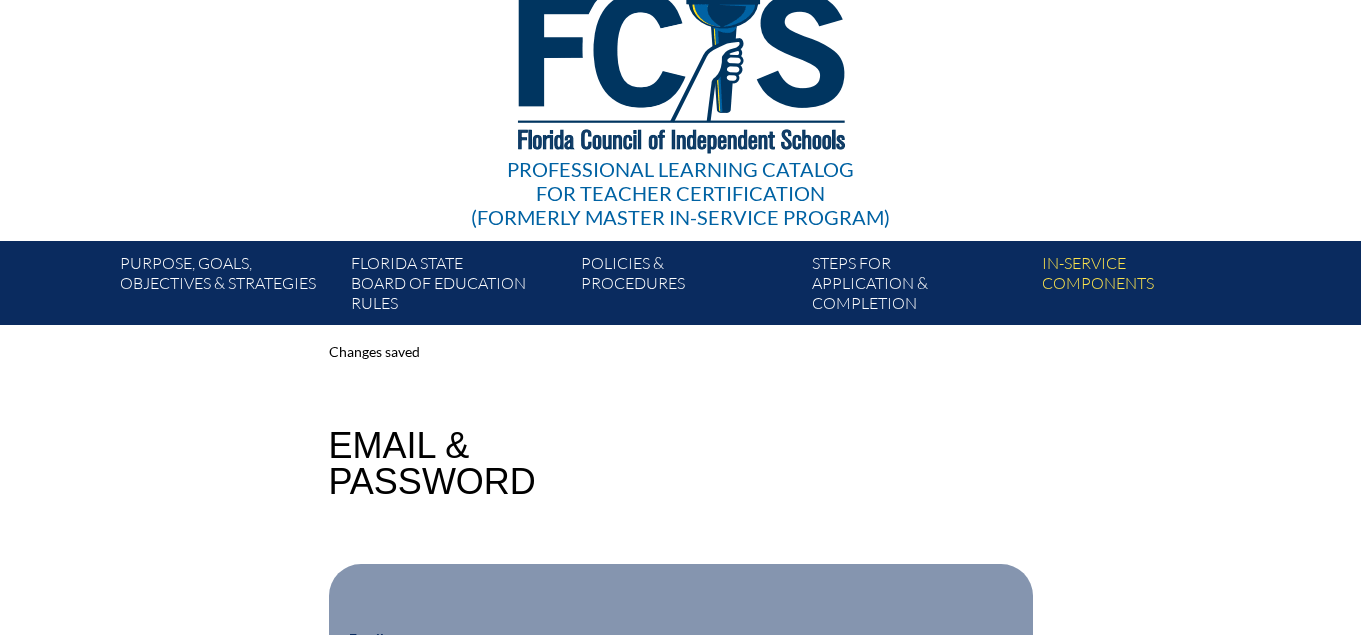 scroll, scrollTop: 0, scrollLeft: 0, axis: both 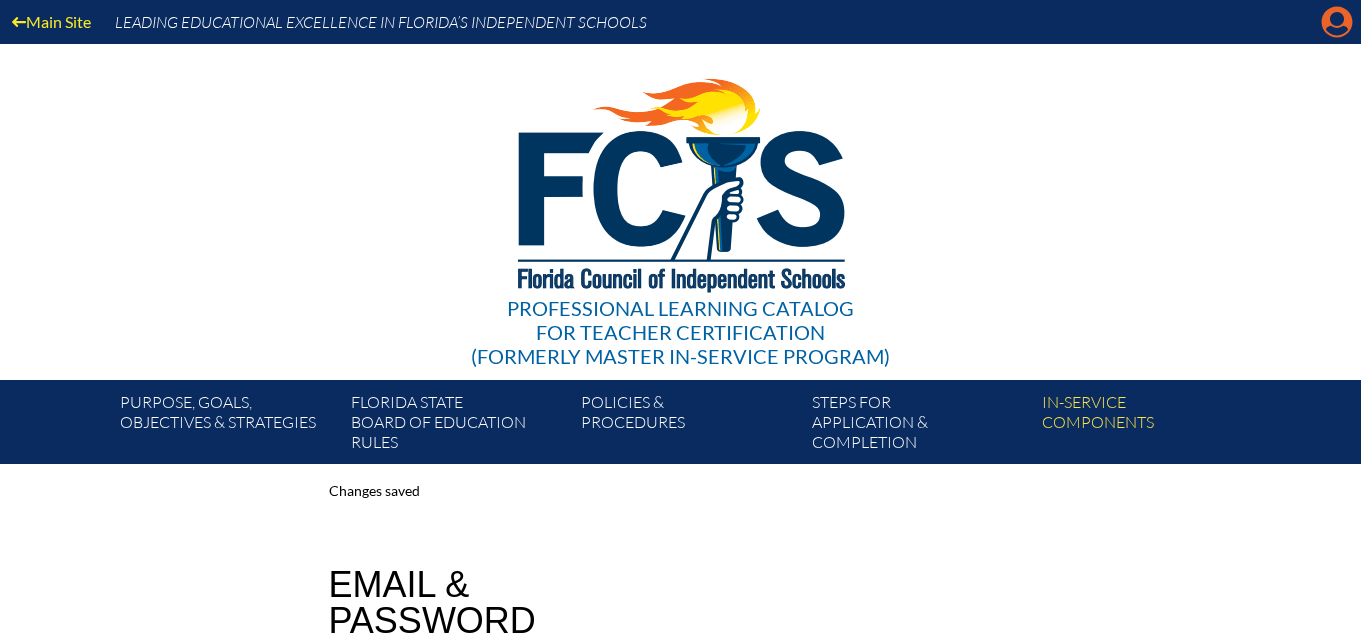 click on "Manage account" 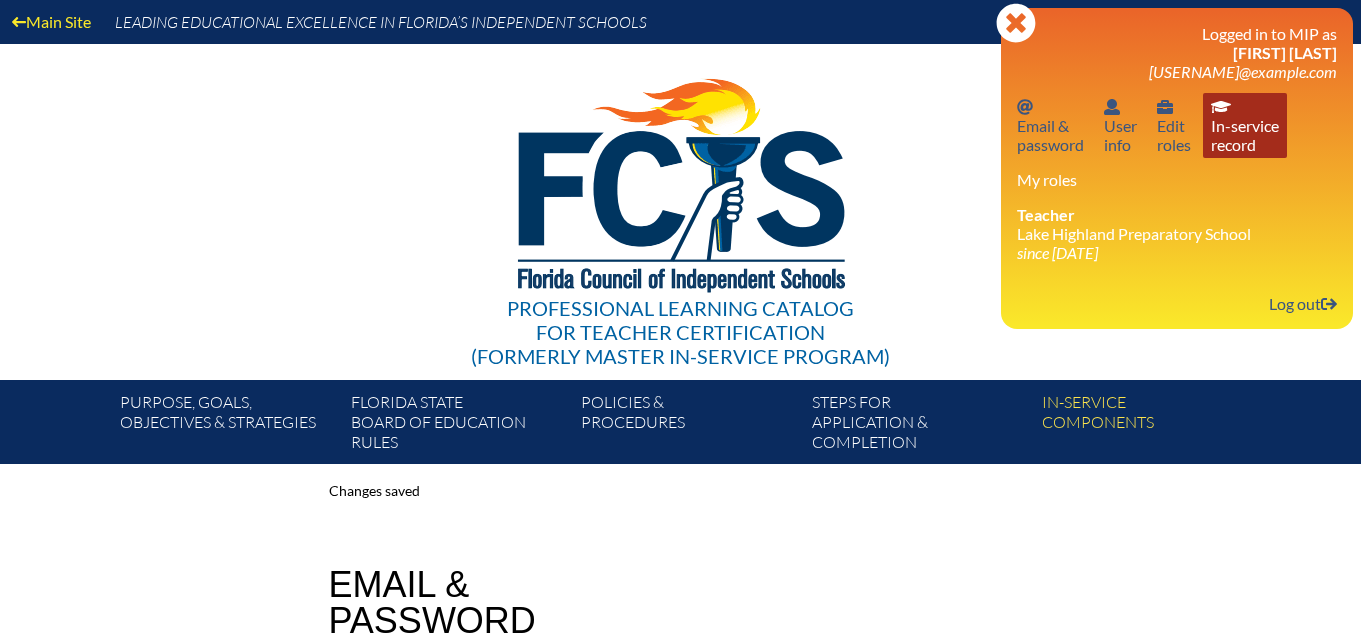 click on "In-service record
In-service record" at bounding box center (1245, 125) 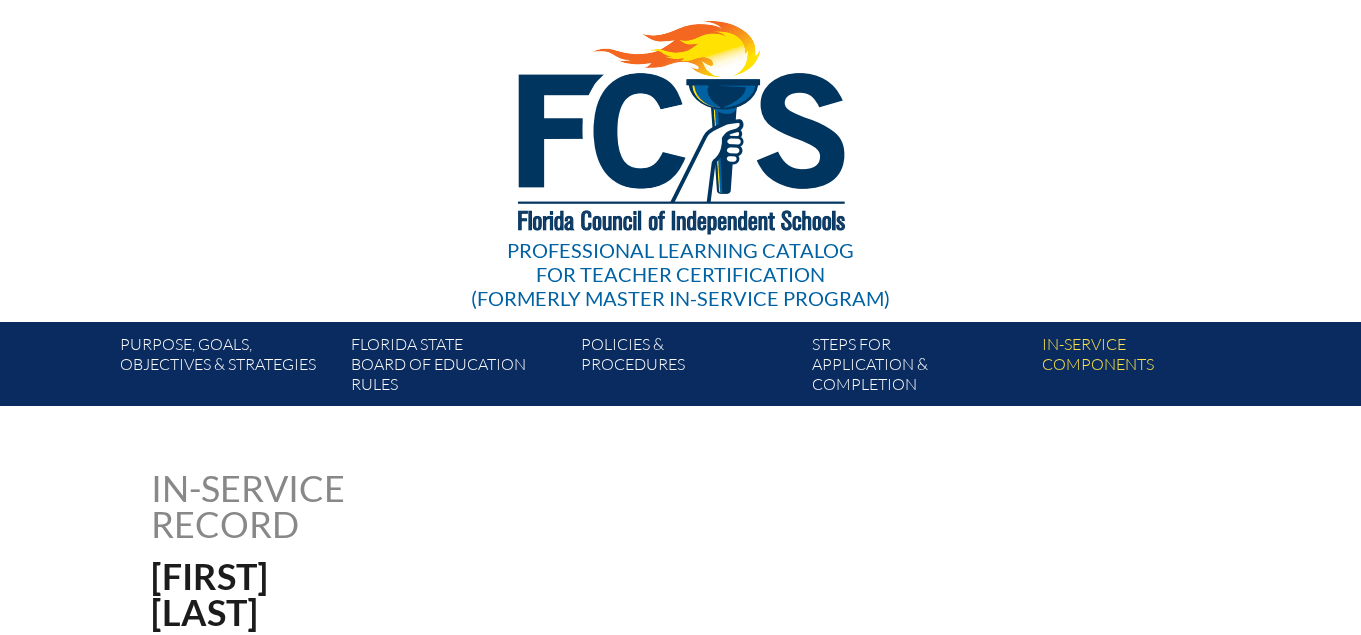 scroll, scrollTop: 0, scrollLeft: 0, axis: both 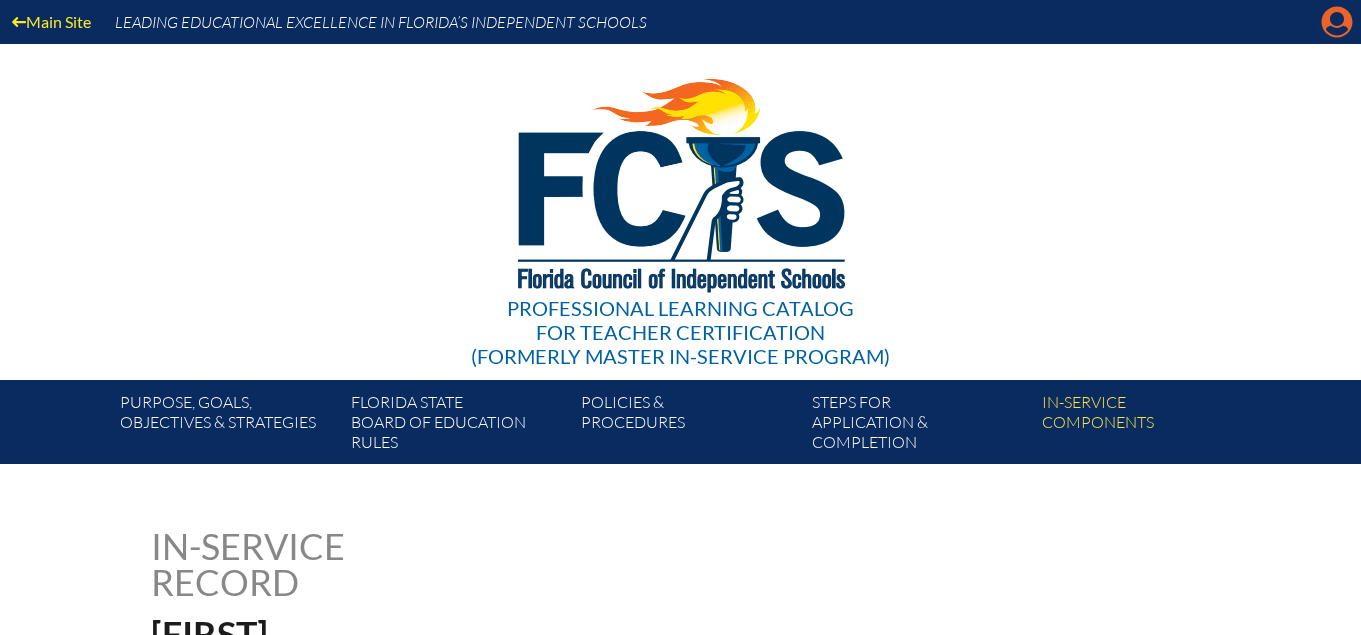 click on "Manage account" 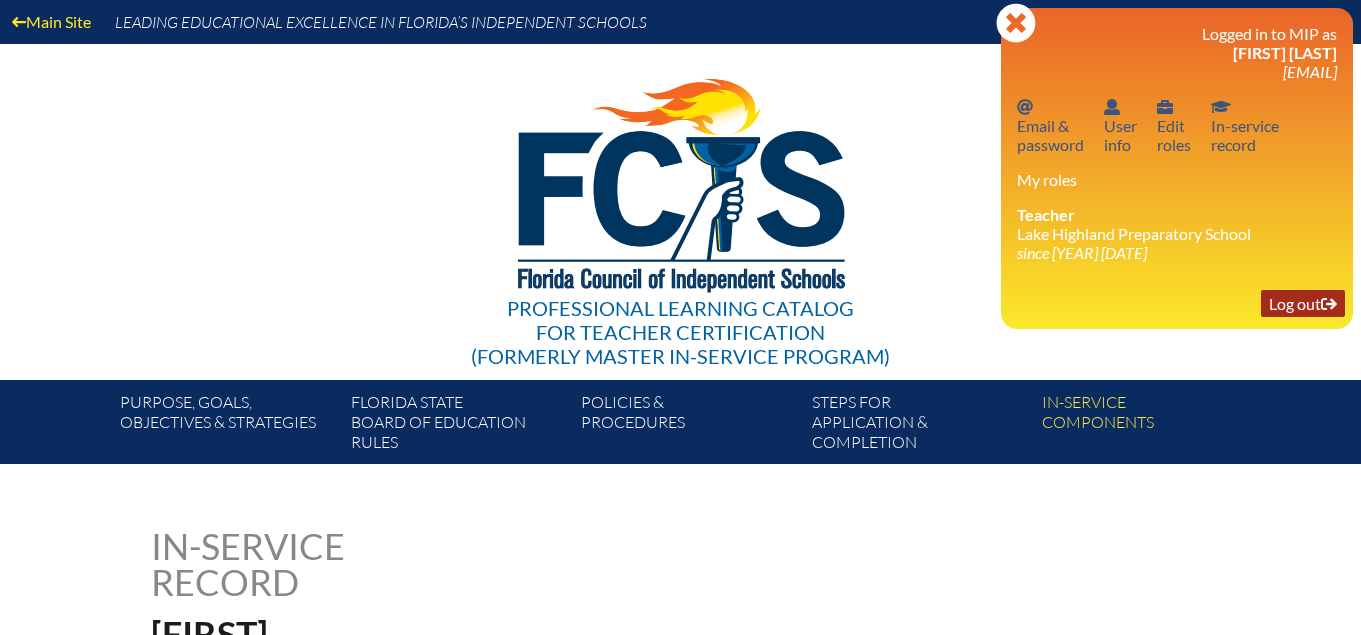 click on "Log out
Log out" at bounding box center (1303, 303) 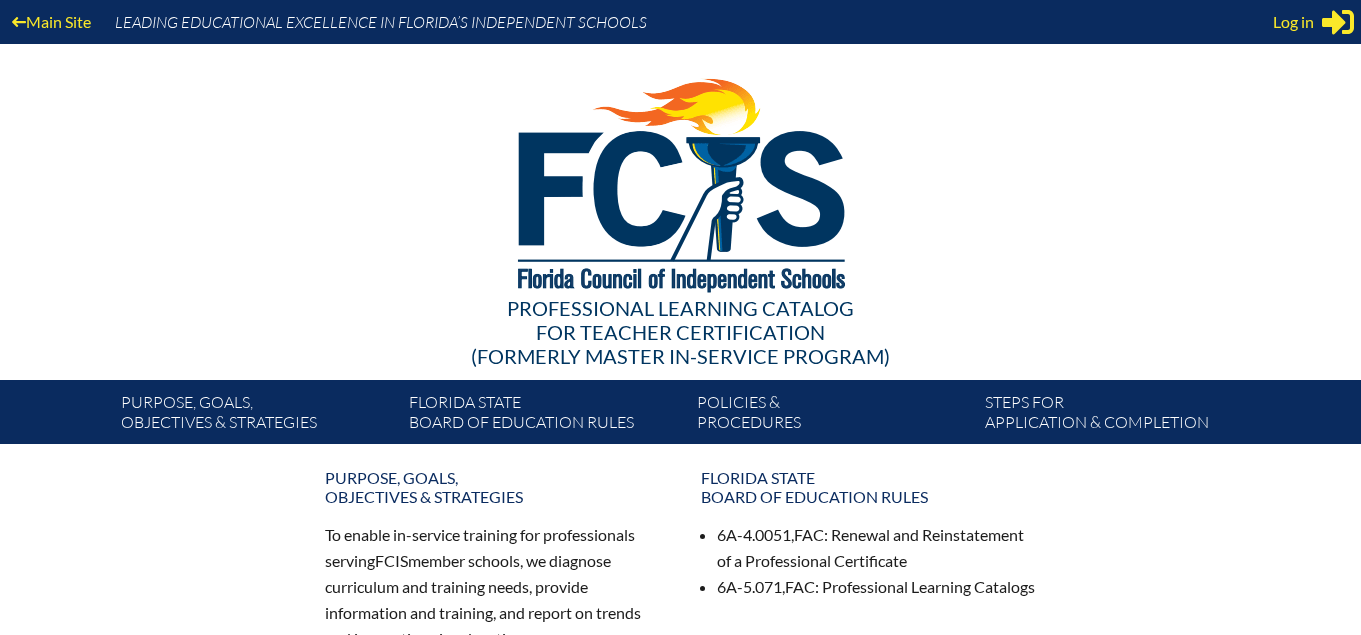 scroll, scrollTop: 0, scrollLeft: 0, axis: both 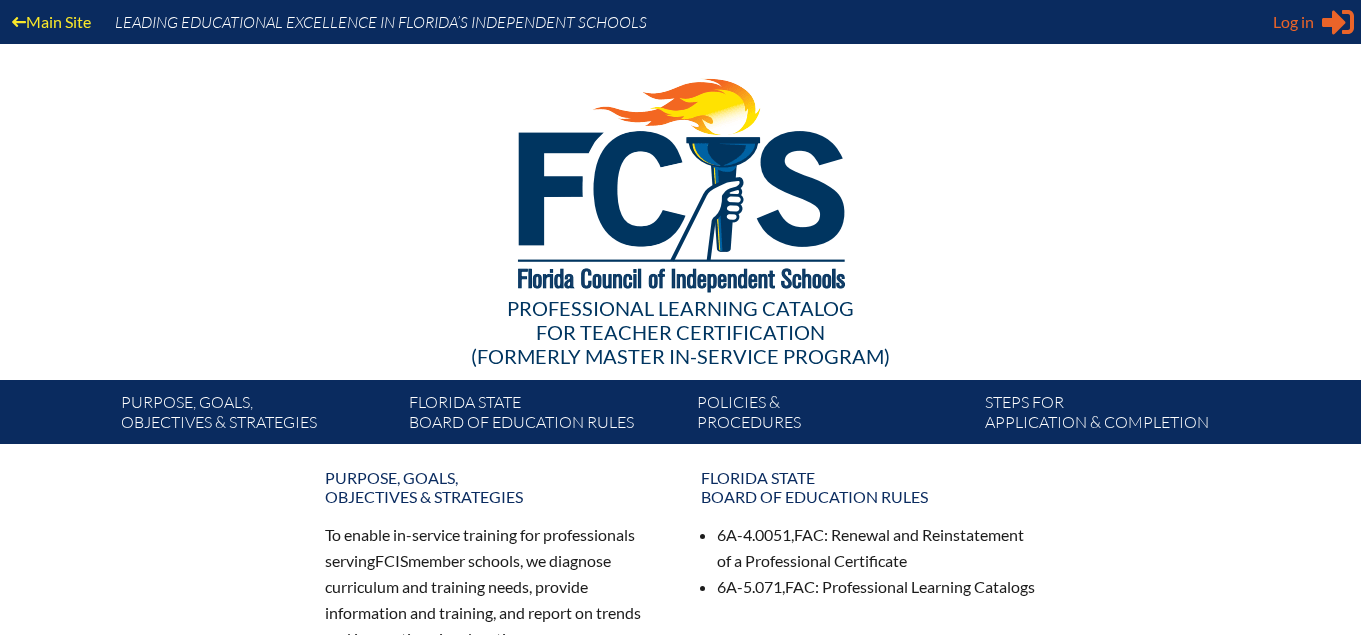 click on "Log in" at bounding box center (1293, 22) 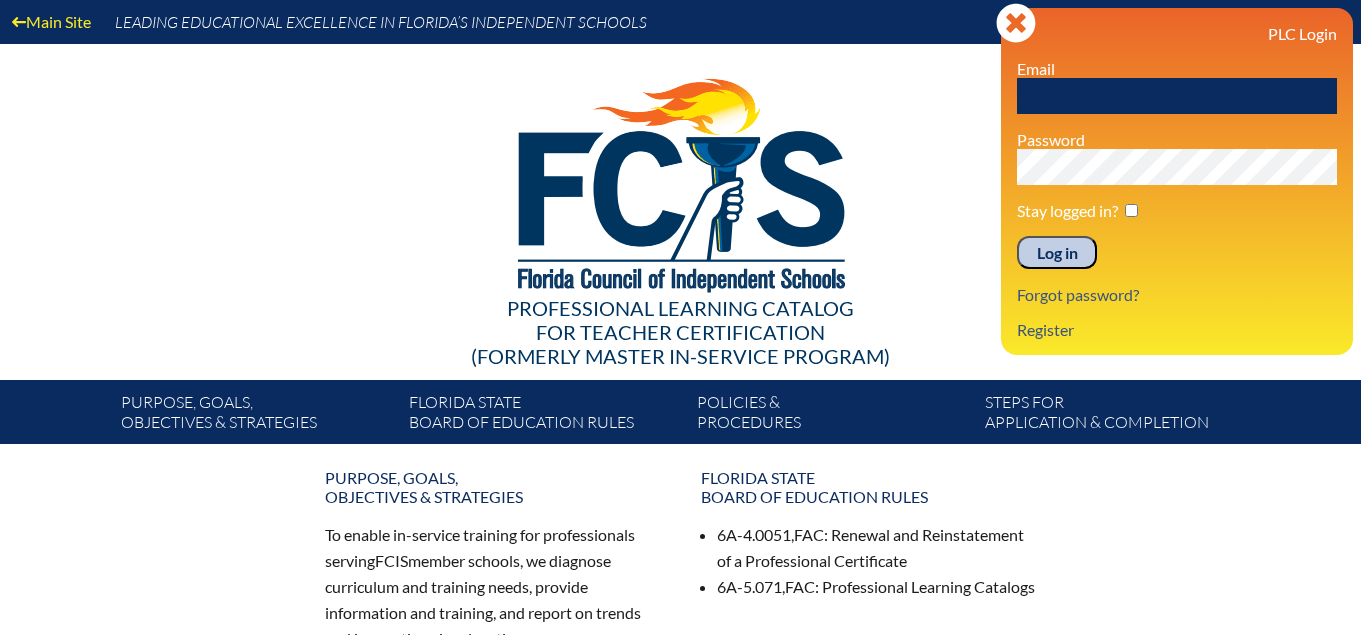 click at bounding box center (1177, 96) 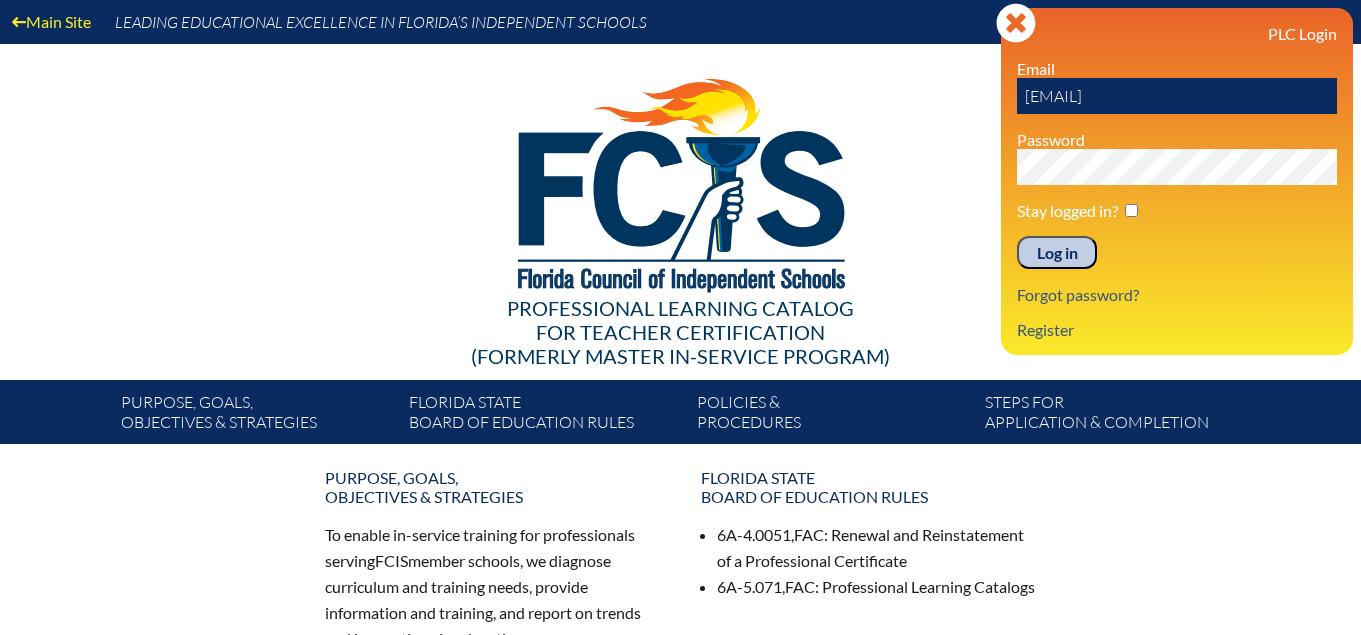 type on "[EMAIL]" 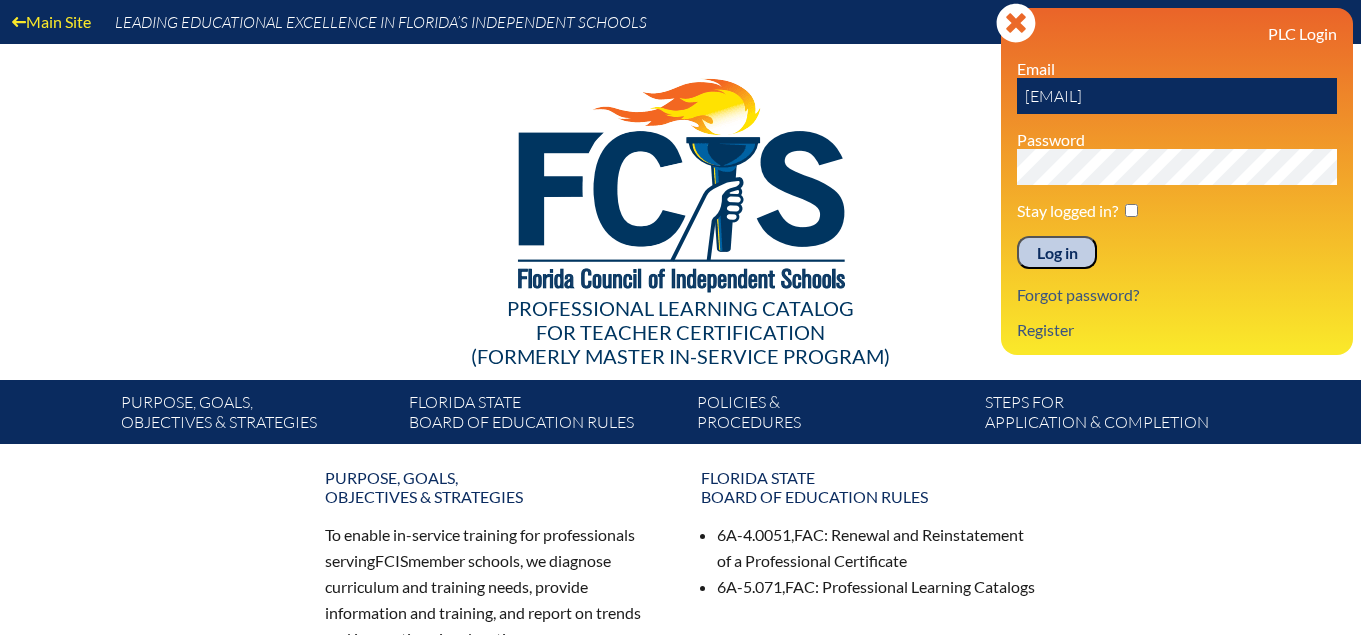 click on "Log in" at bounding box center [1057, 253] 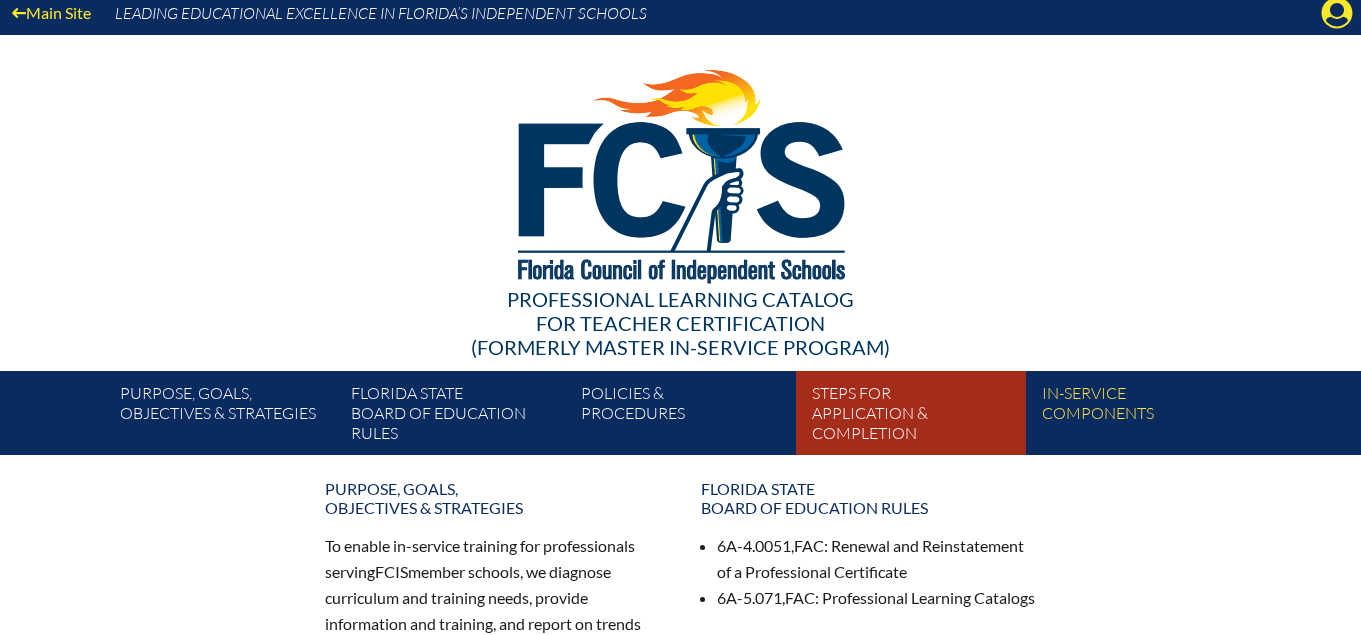 scroll, scrollTop: 0, scrollLeft: 0, axis: both 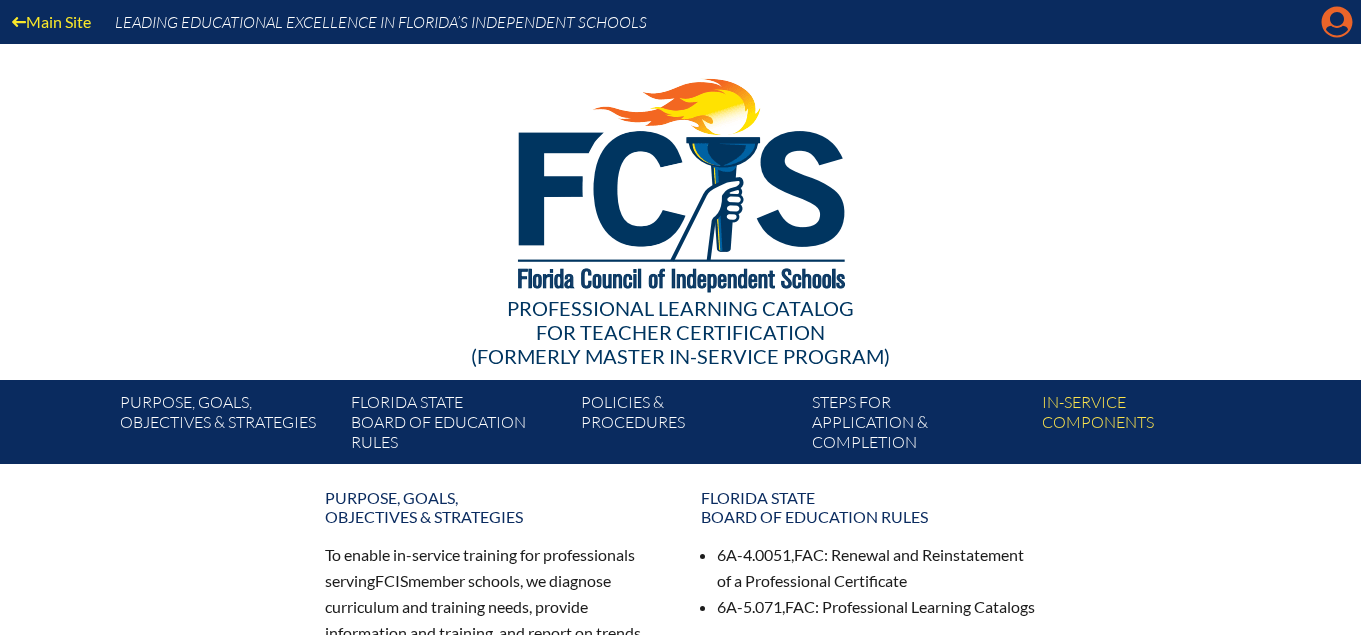 click on "Manage account" 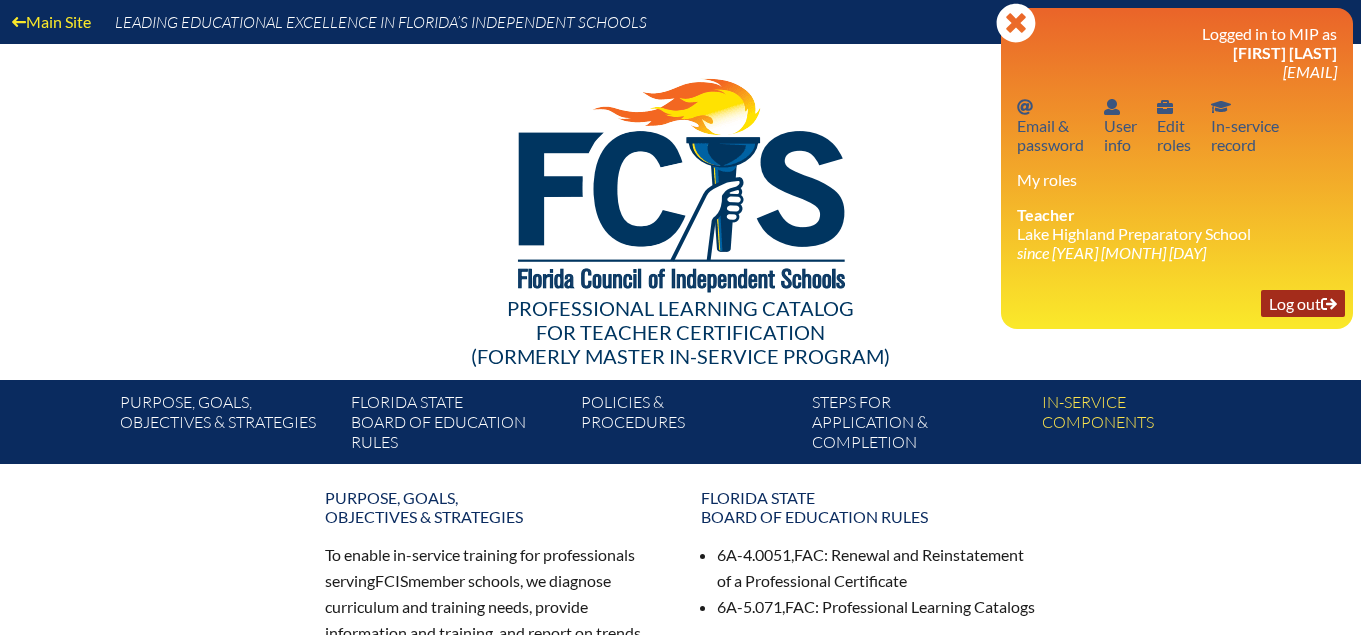 click on "Log out
Log out" at bounding box center (1303, 303) 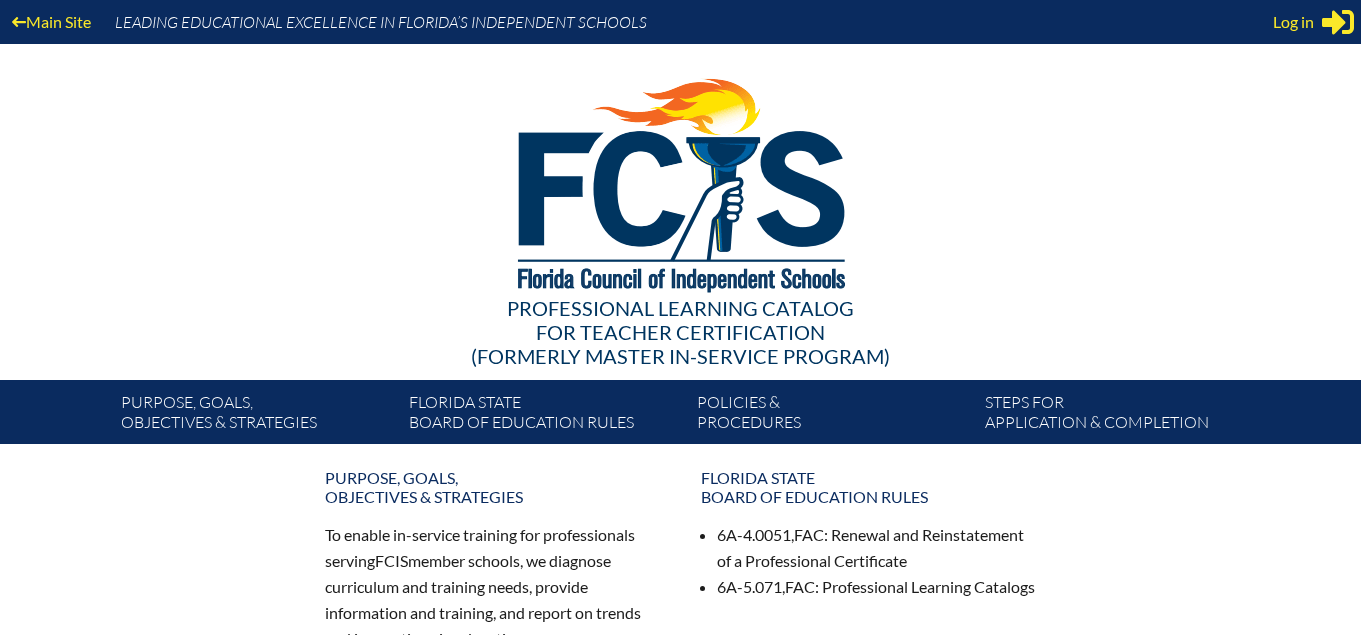 scroll, scrollTop: 0, scrollLeft: 0, axis: both 